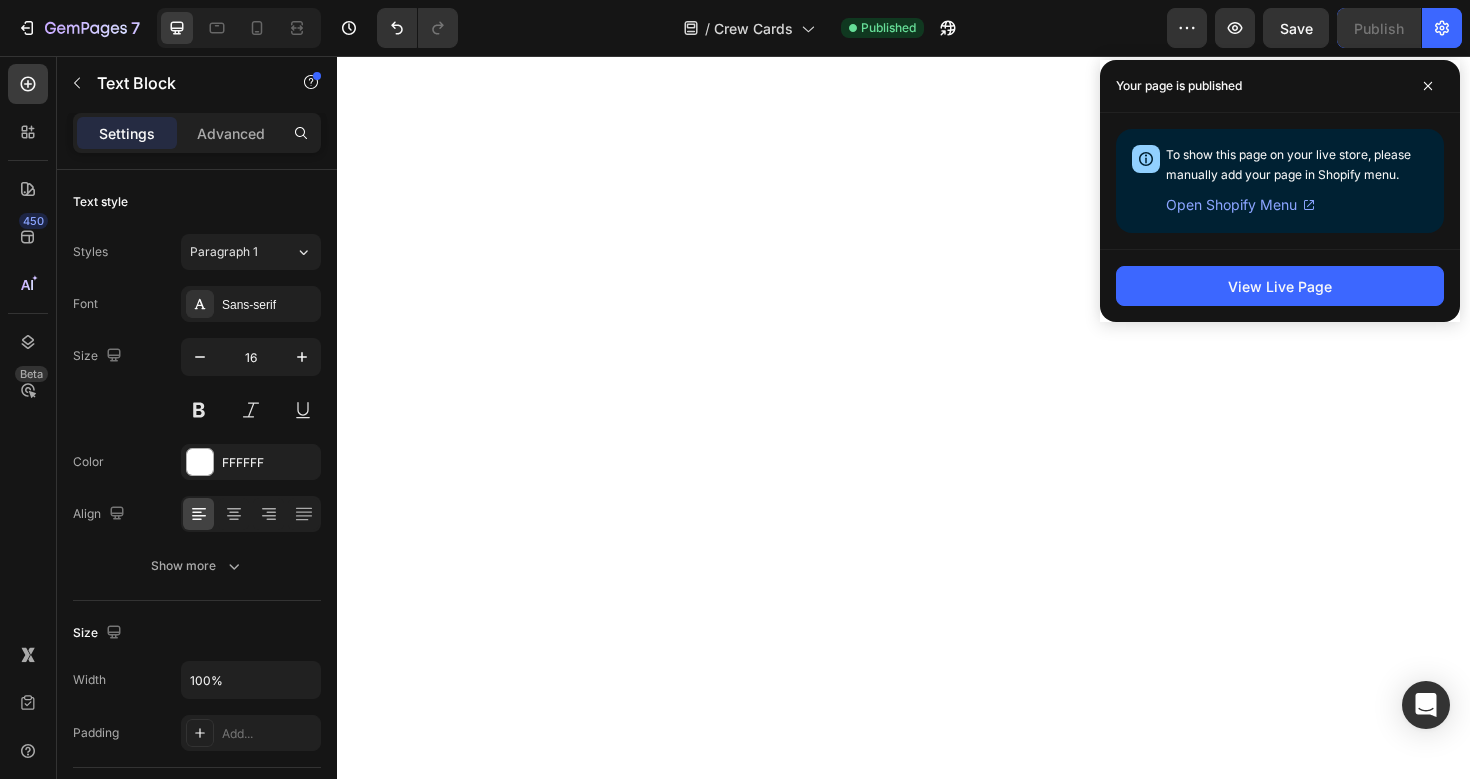 scroll, scrollTop: 0, scrollLeft: 0, axis: both 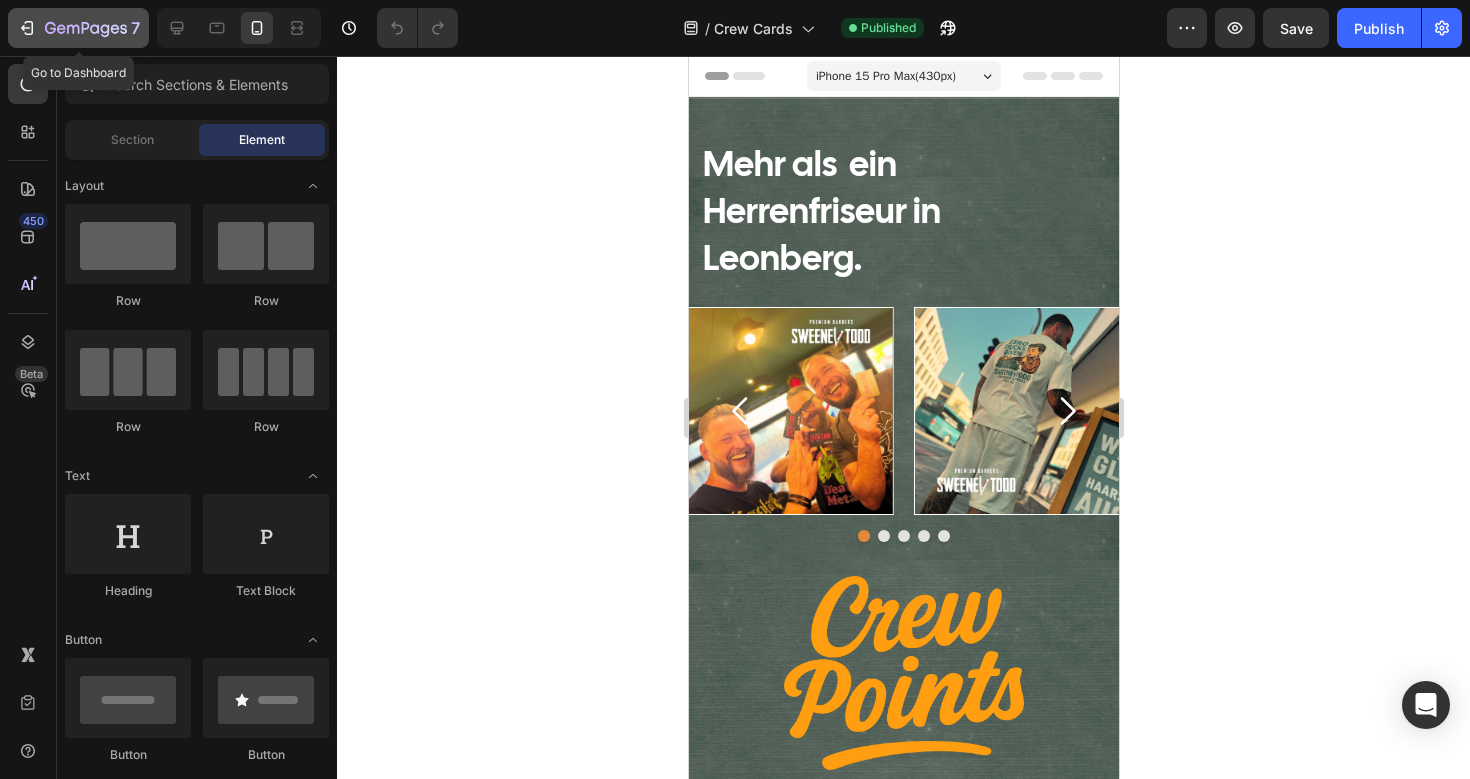 click 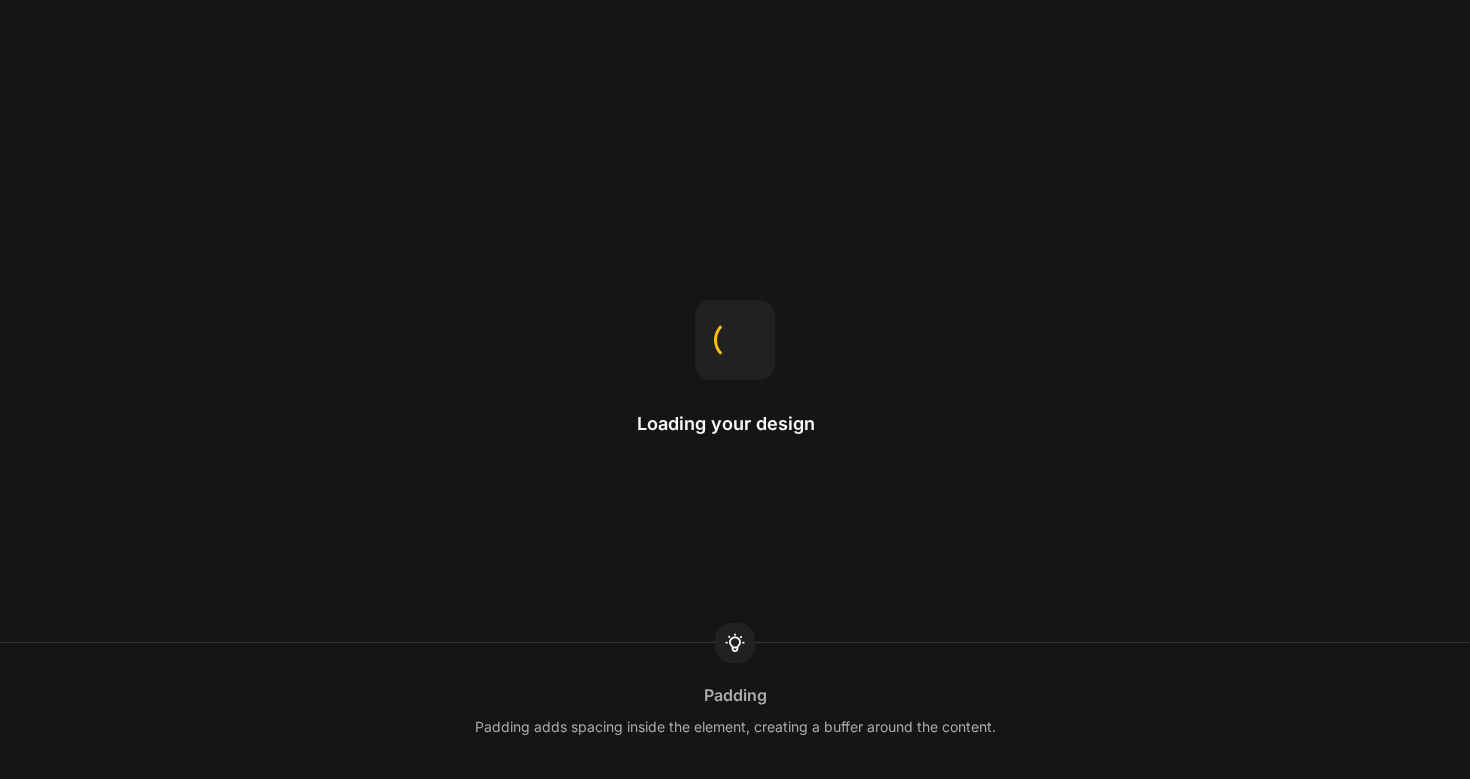 scroll, scrollTop: 0, scrollLeft: 0, axis: both 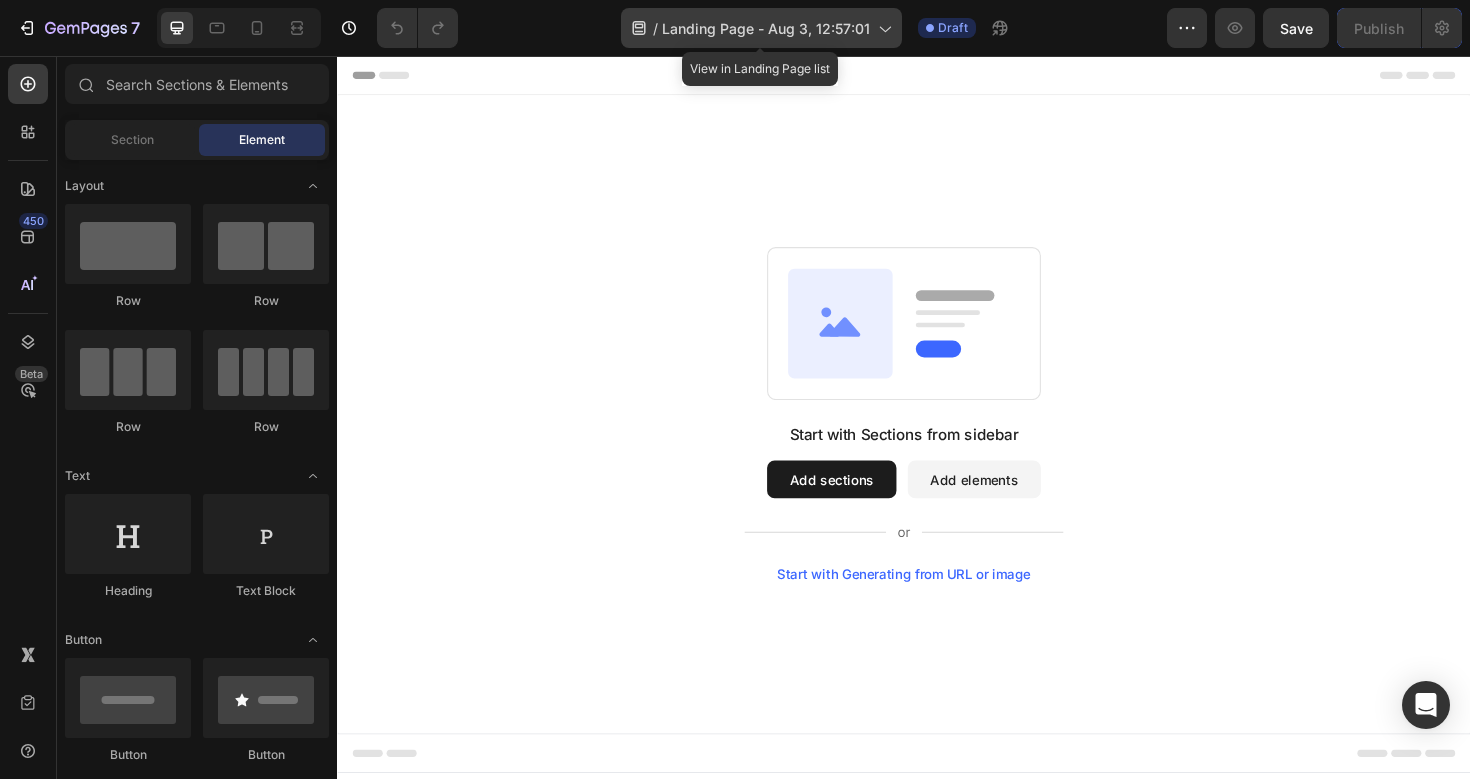 click on "Landing Page - Aug 3, 12:57:01" at bounding box center (766, 28) 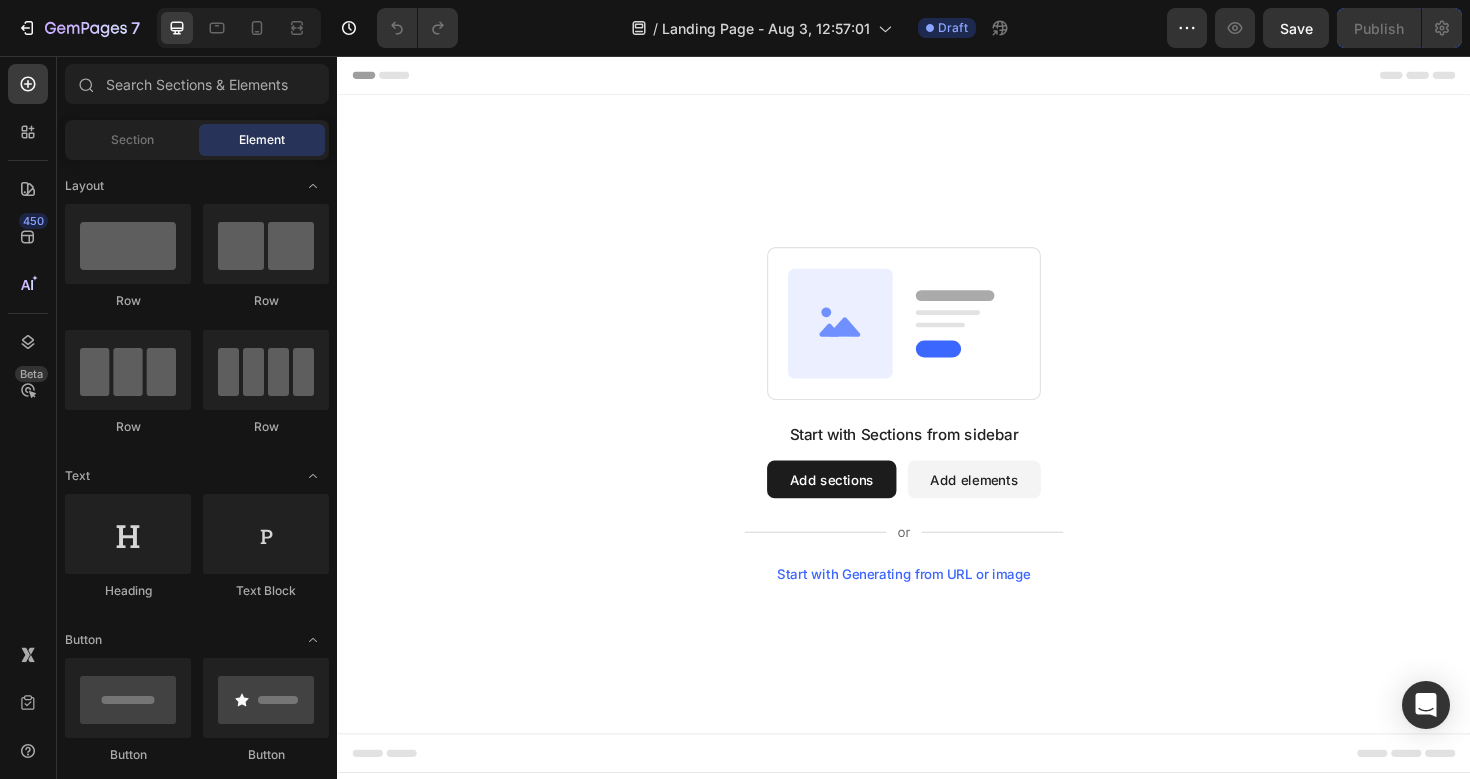 click on "Start with Sections from sidebar Add sections Add elements Start with Generating from URL or image" at bounding box center [937, 435] 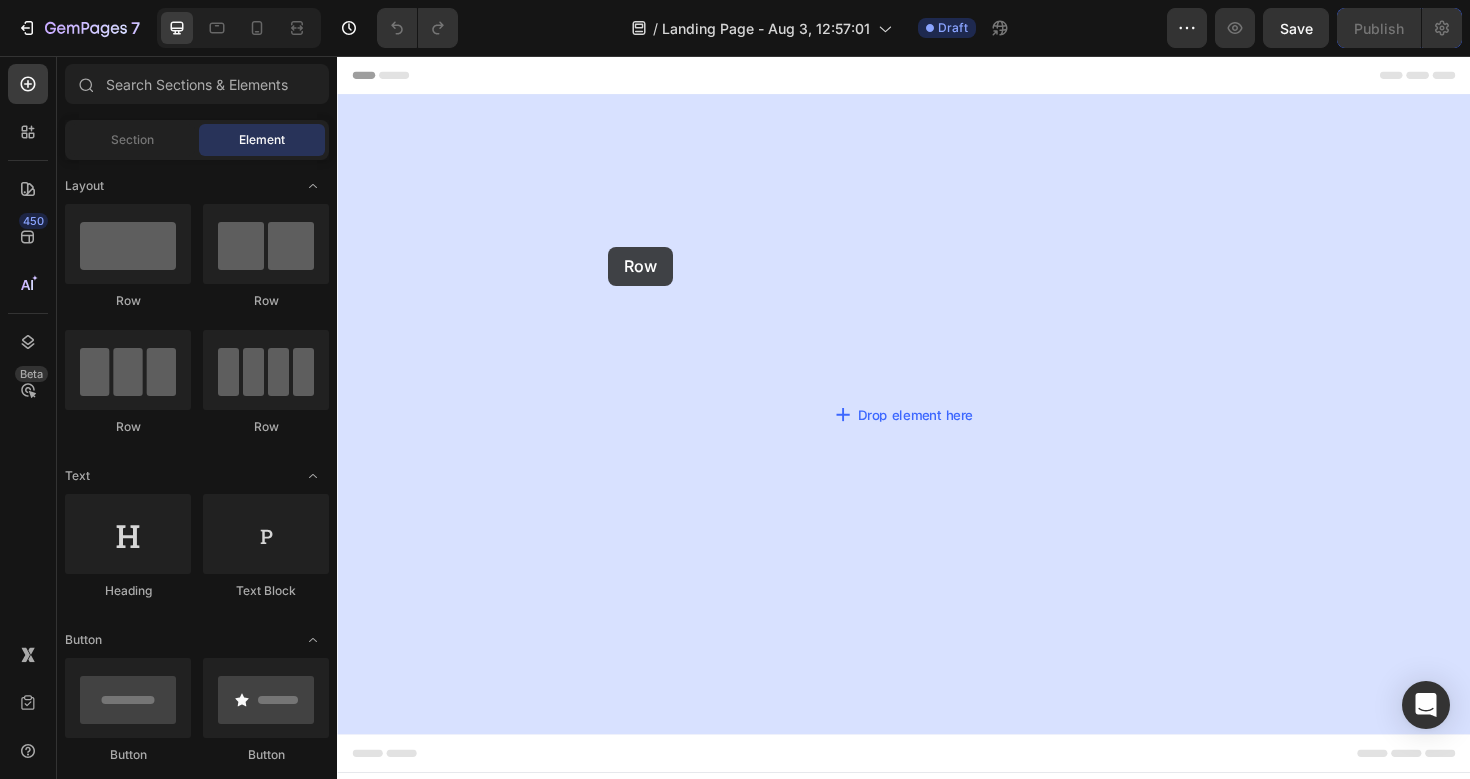 drag, startPoint x: 469, startPoint y: 306, endPoint x: 621, endPoint y: 257, distance: 159.70285 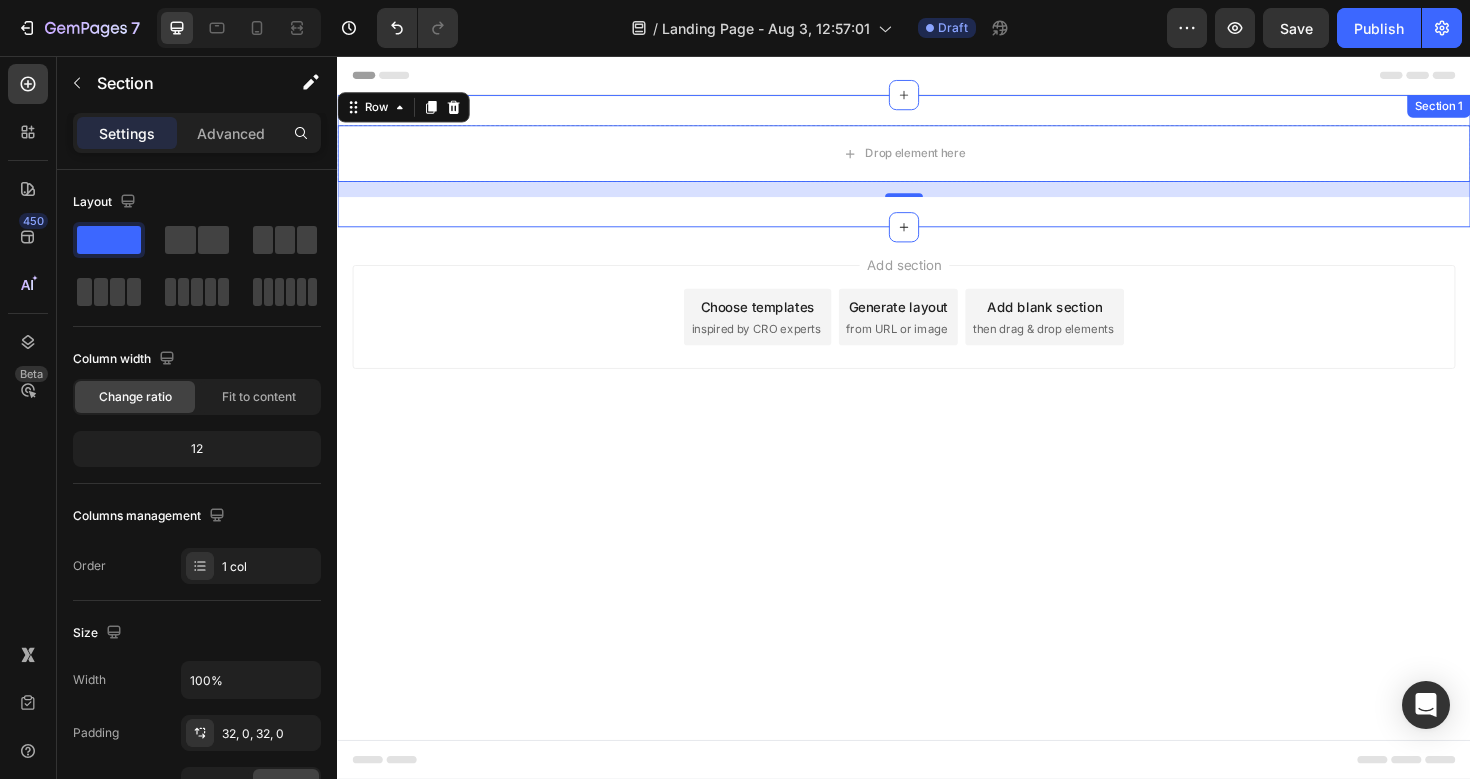 click on "Drop element here Row   16 Section 1" at bounding box center [937, 167] 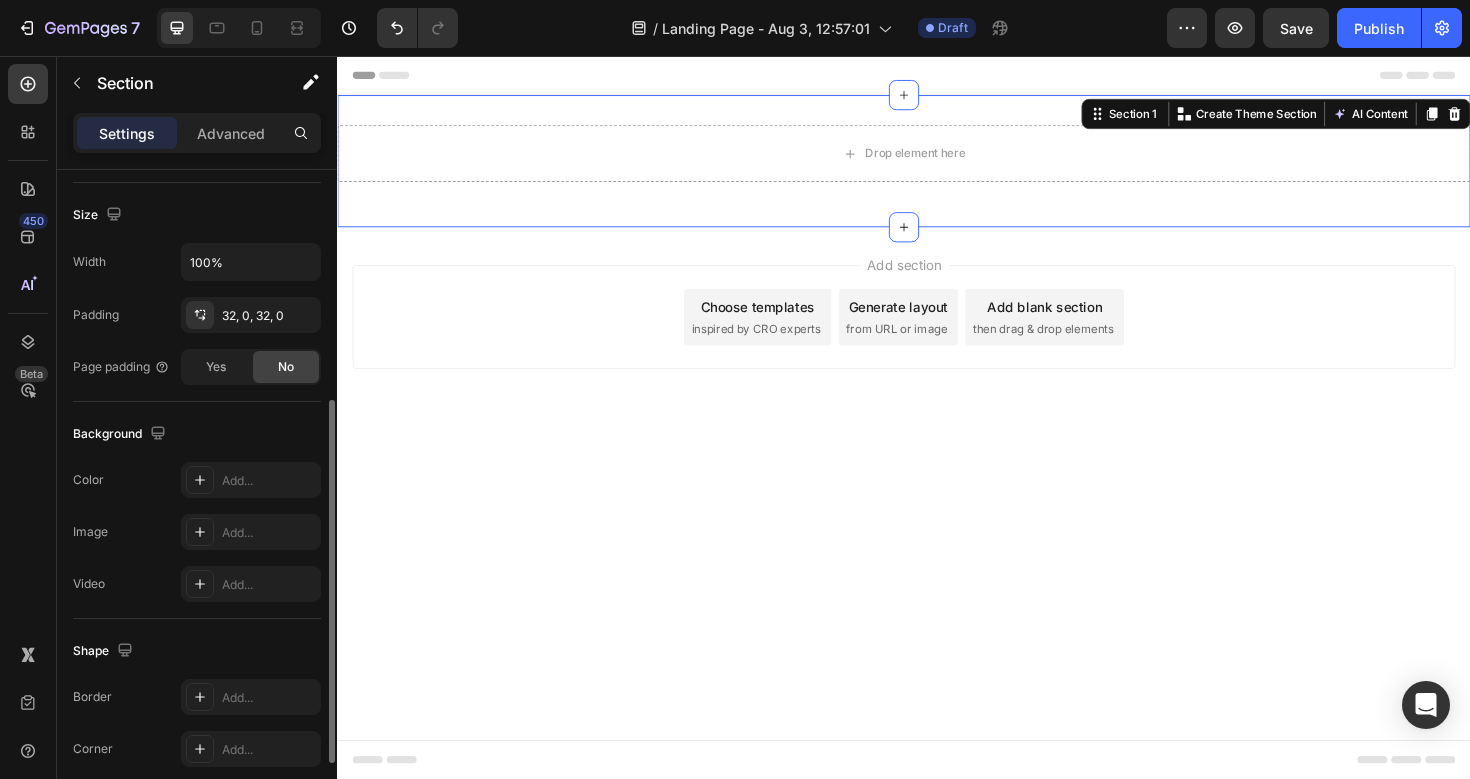 scroll, scrollTop: 419, scrollLeft: 0, axis: vertical 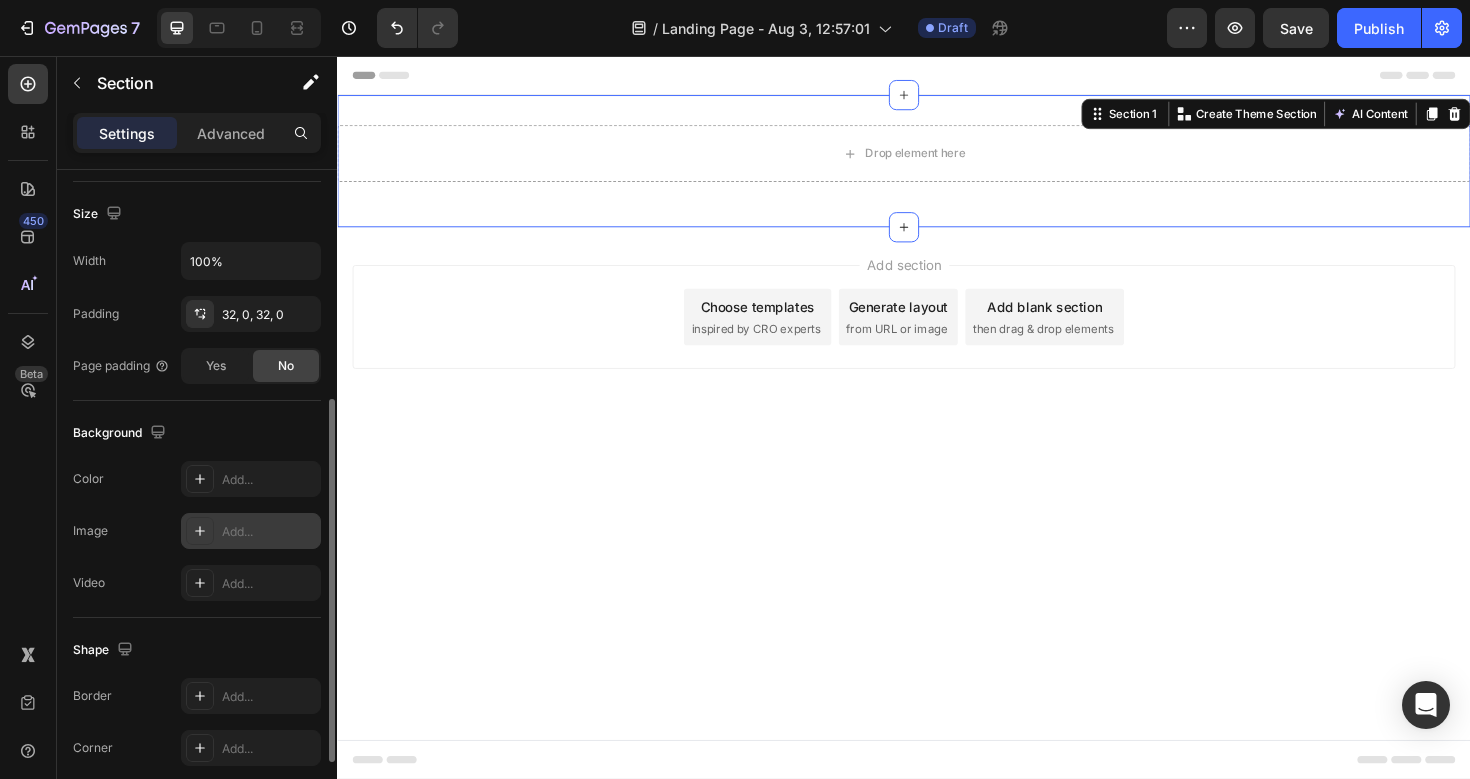 click on "Add..." at bounding box center [269, 532] 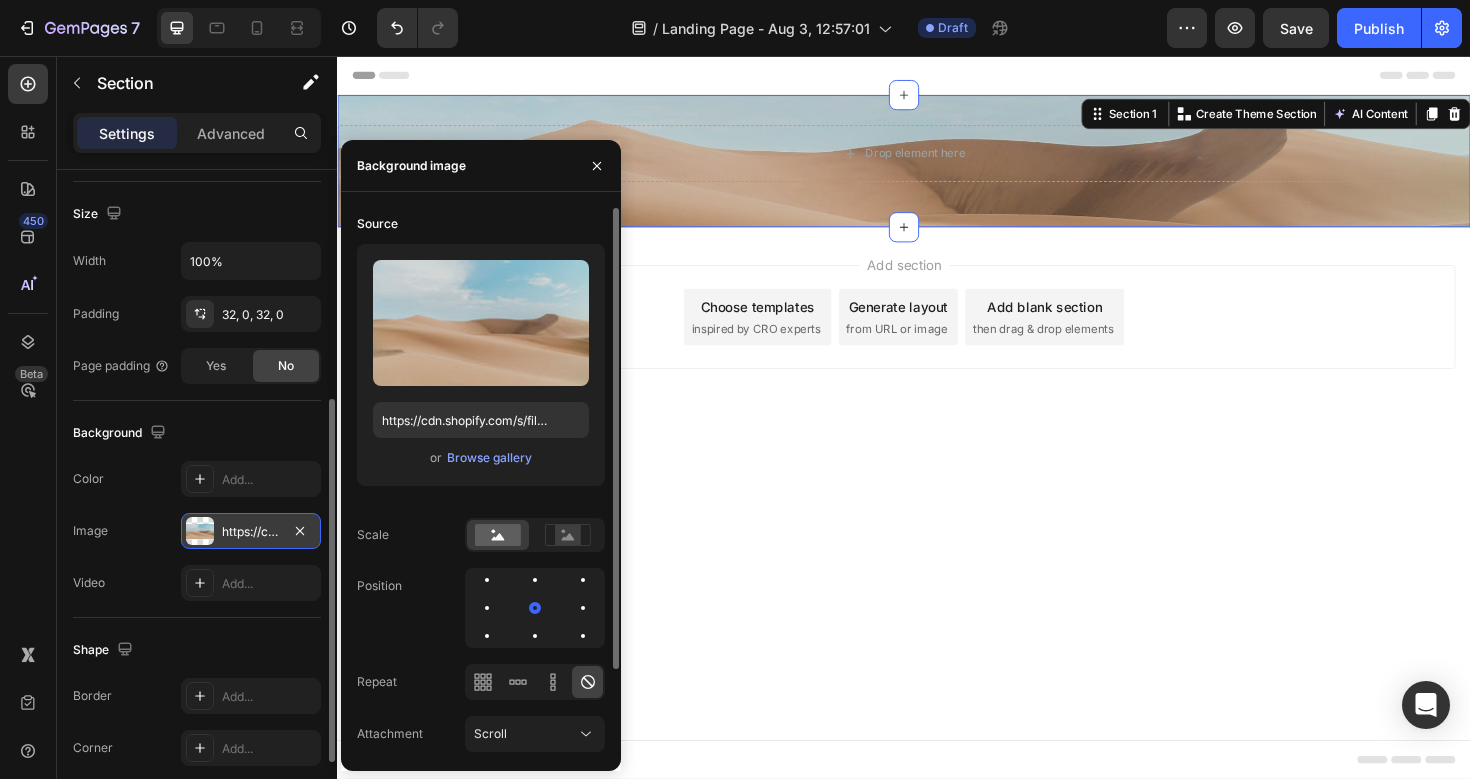 click on "or  Browse gallery" at bounding box center (481, 458) 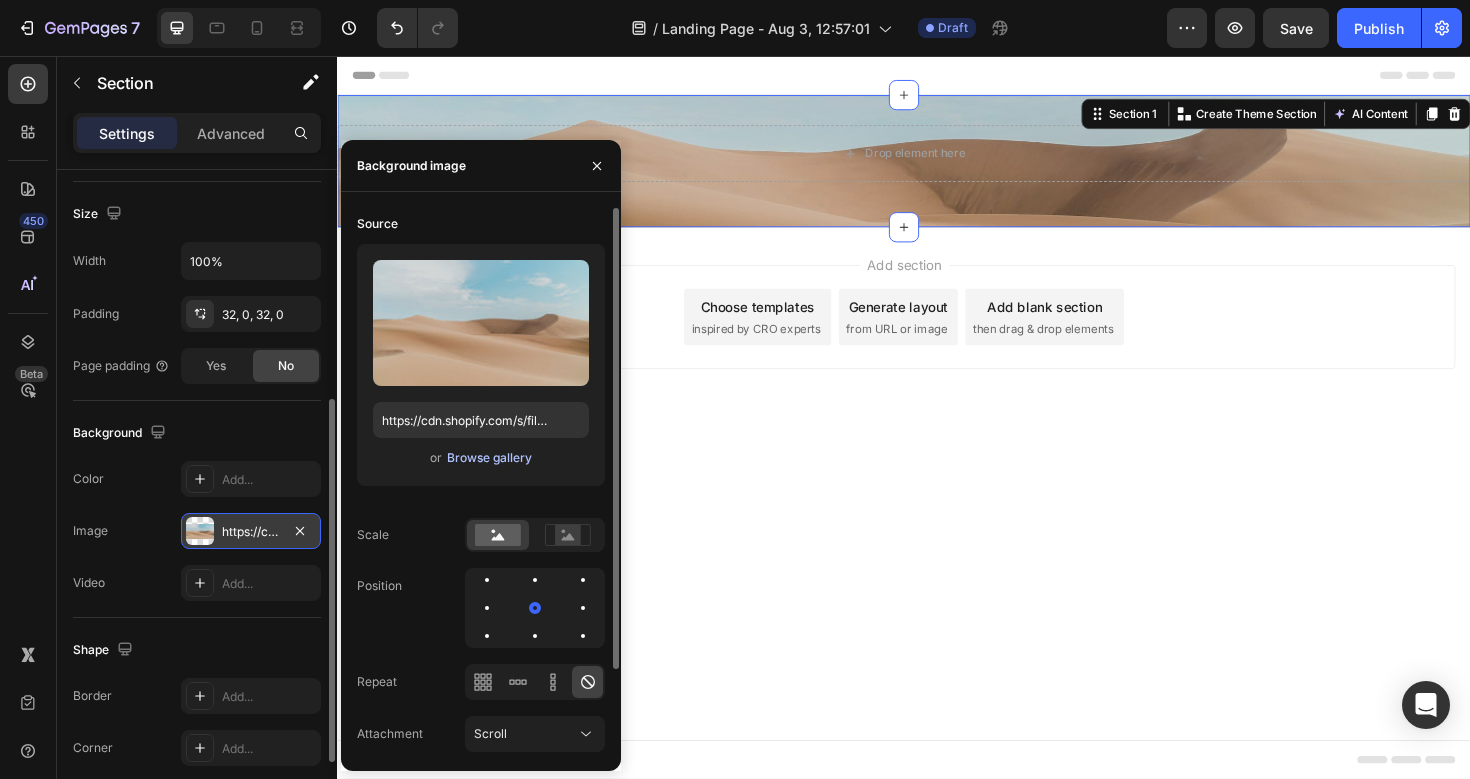 click on "Browse gallery" at bounding box center (489, 458) 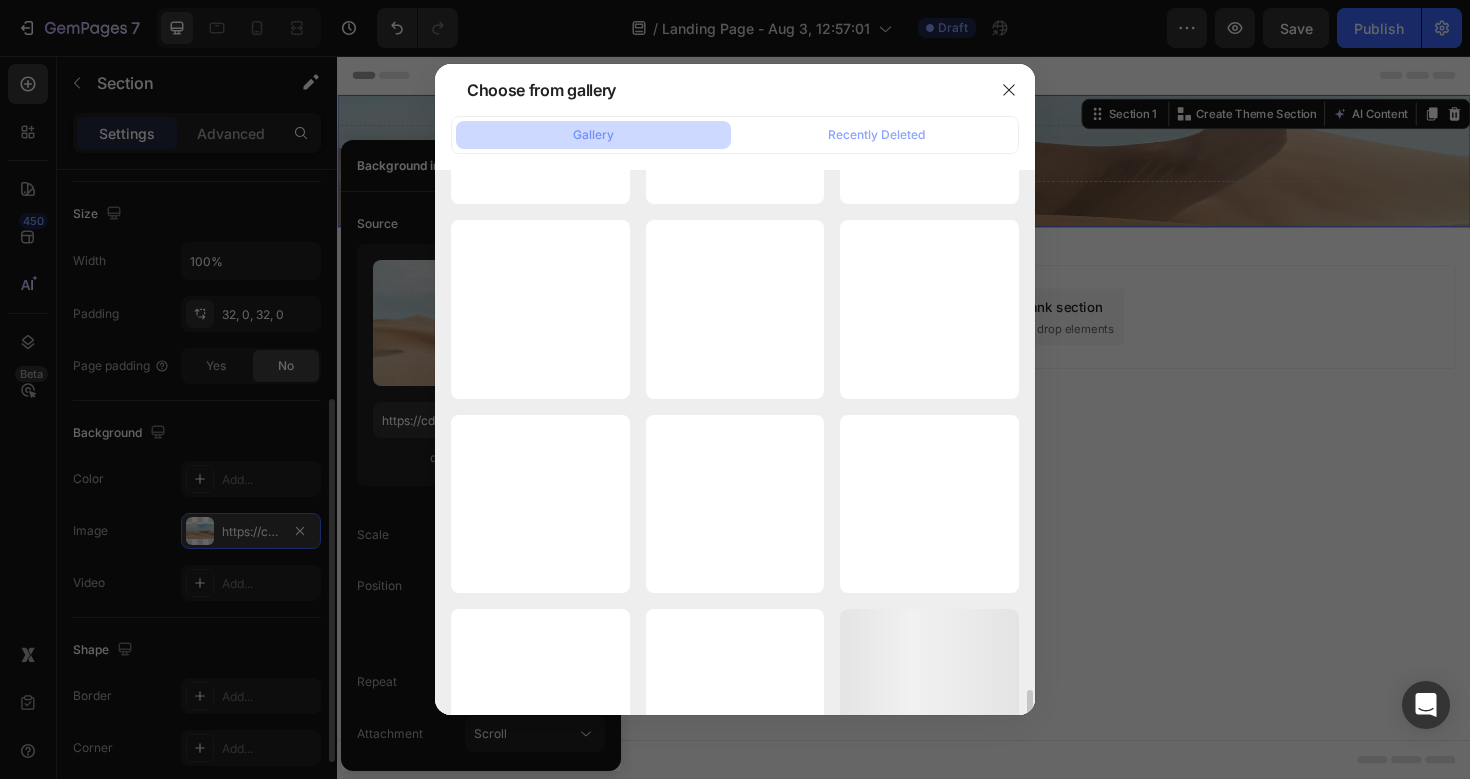 scroll, scrollTop: 4726, scrollLeft: 0, axis: vertical 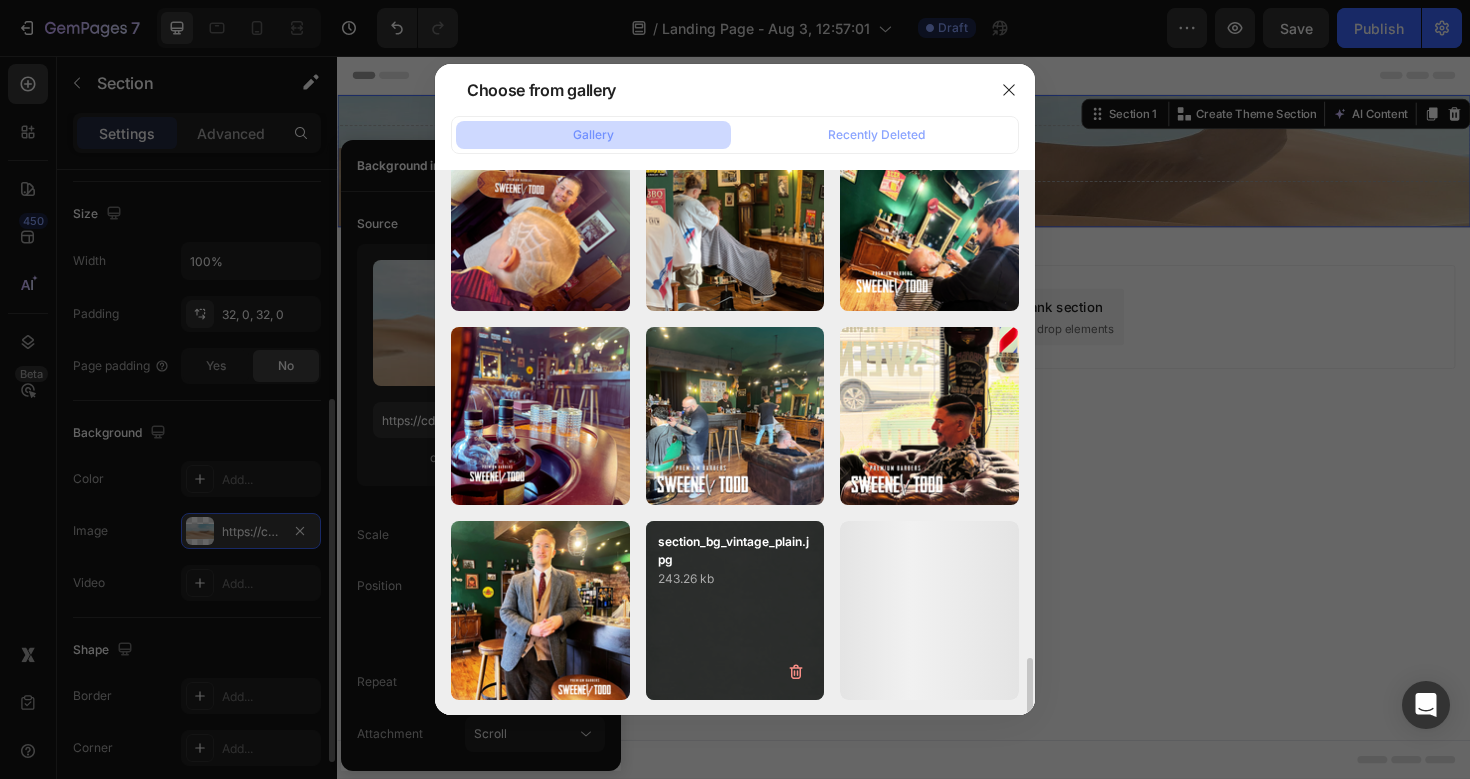 click on "section_bg_vintage_plain.jpg 243.26 kb" at bounding box center [735, 610] 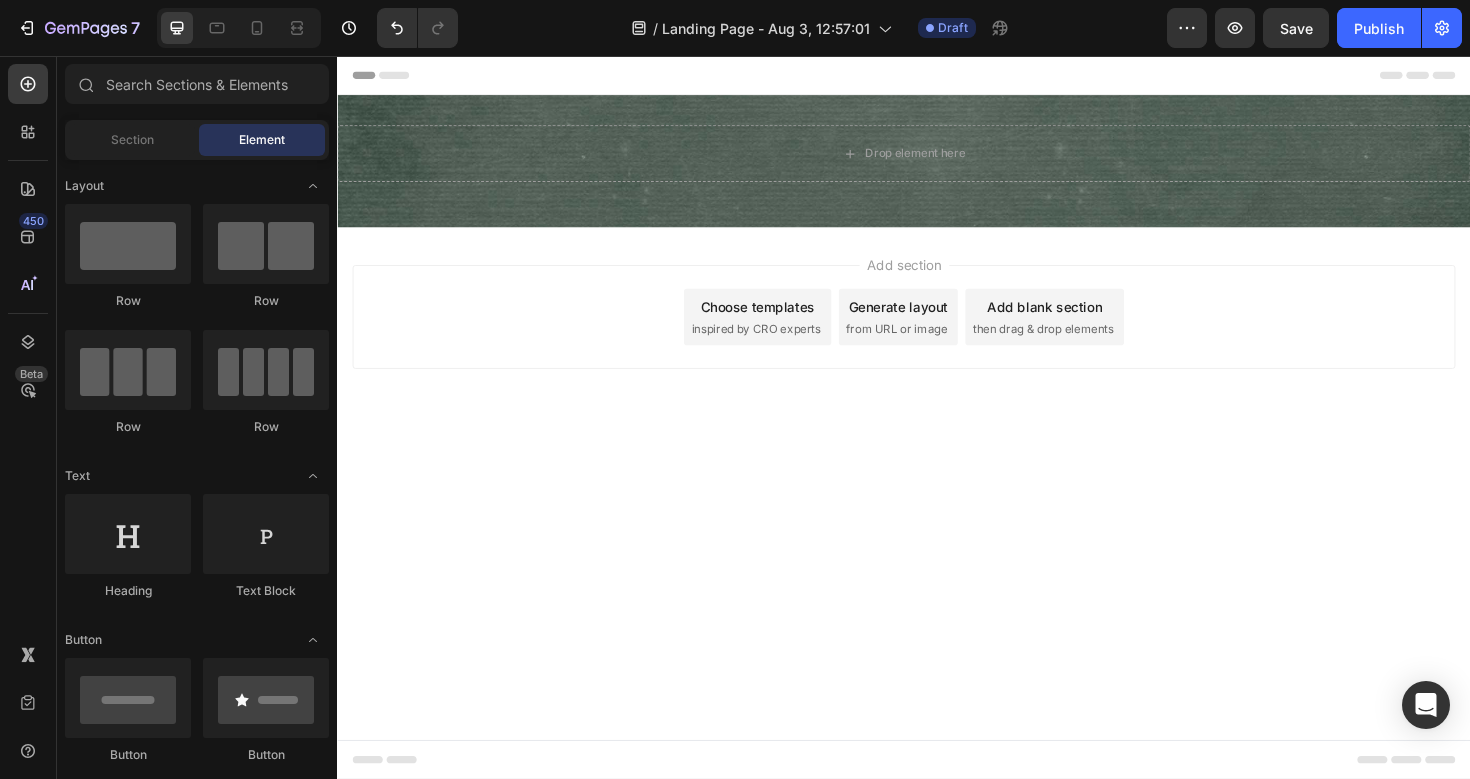 click on "Add section Choose templates inspired by CRO experts Generate layout from URL or image Add blank section then drag & drop elements" at bounding box center (937, 360) 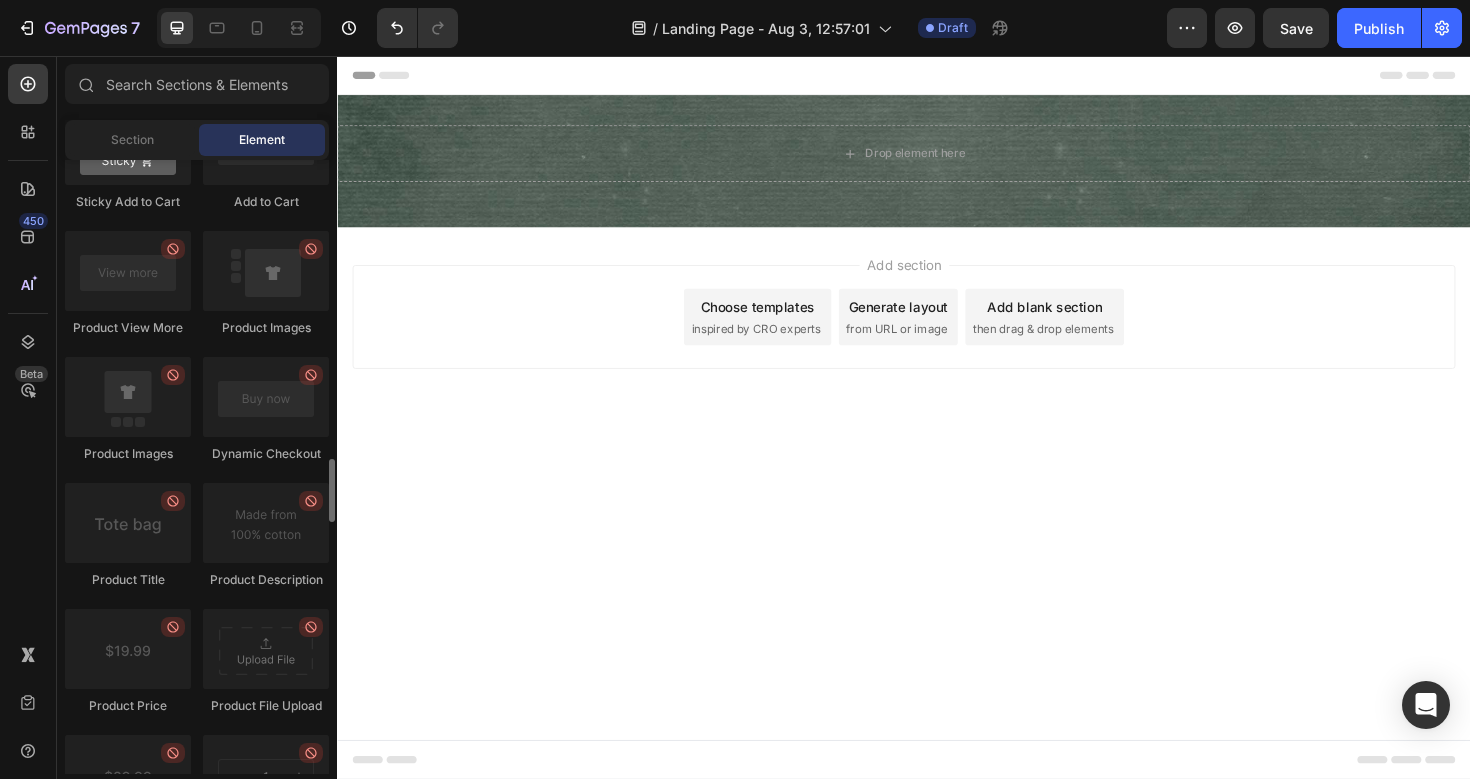 scroll, scrollTop: 2902, scrollLeft: 0, axis: vertical 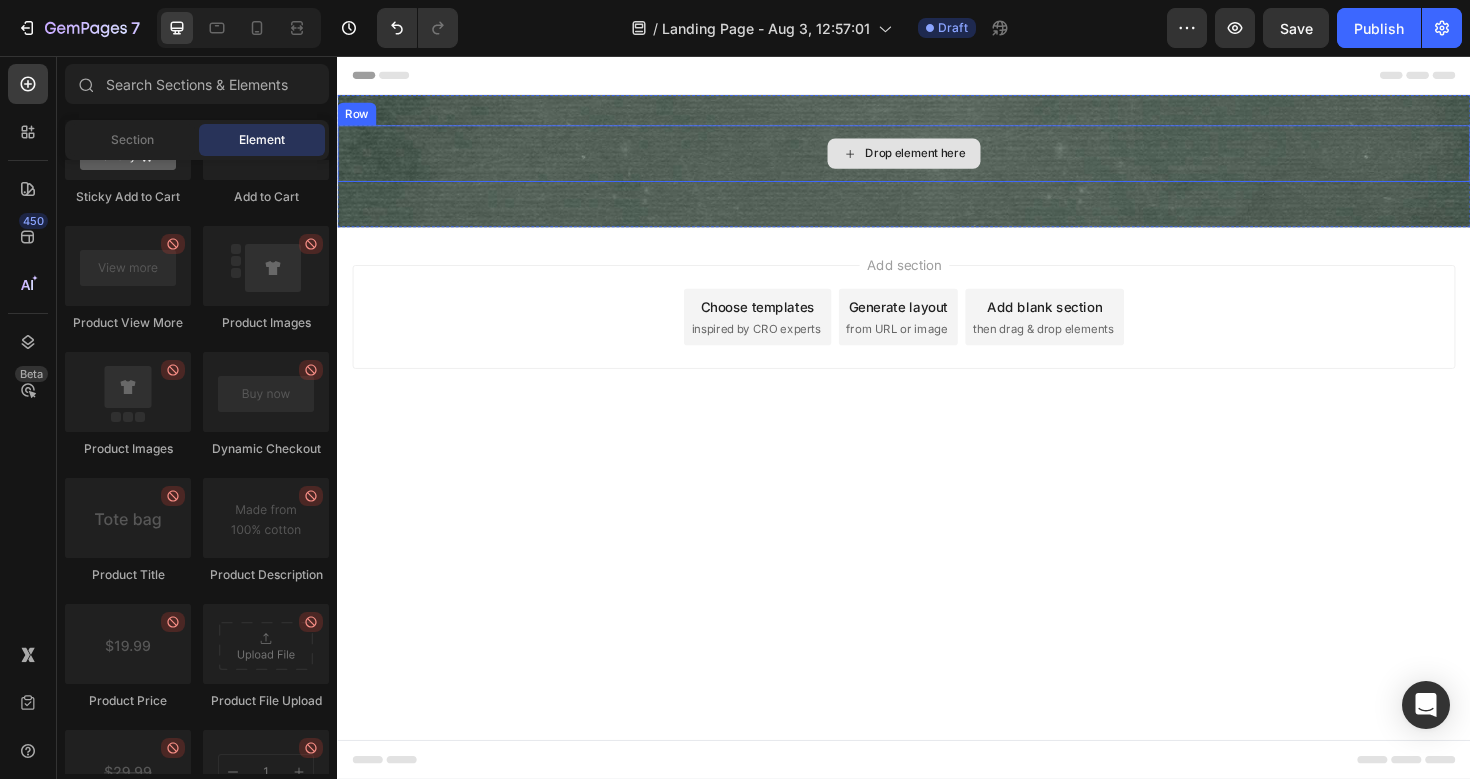 click on "Drop element here" at bounding box center (949, 159) 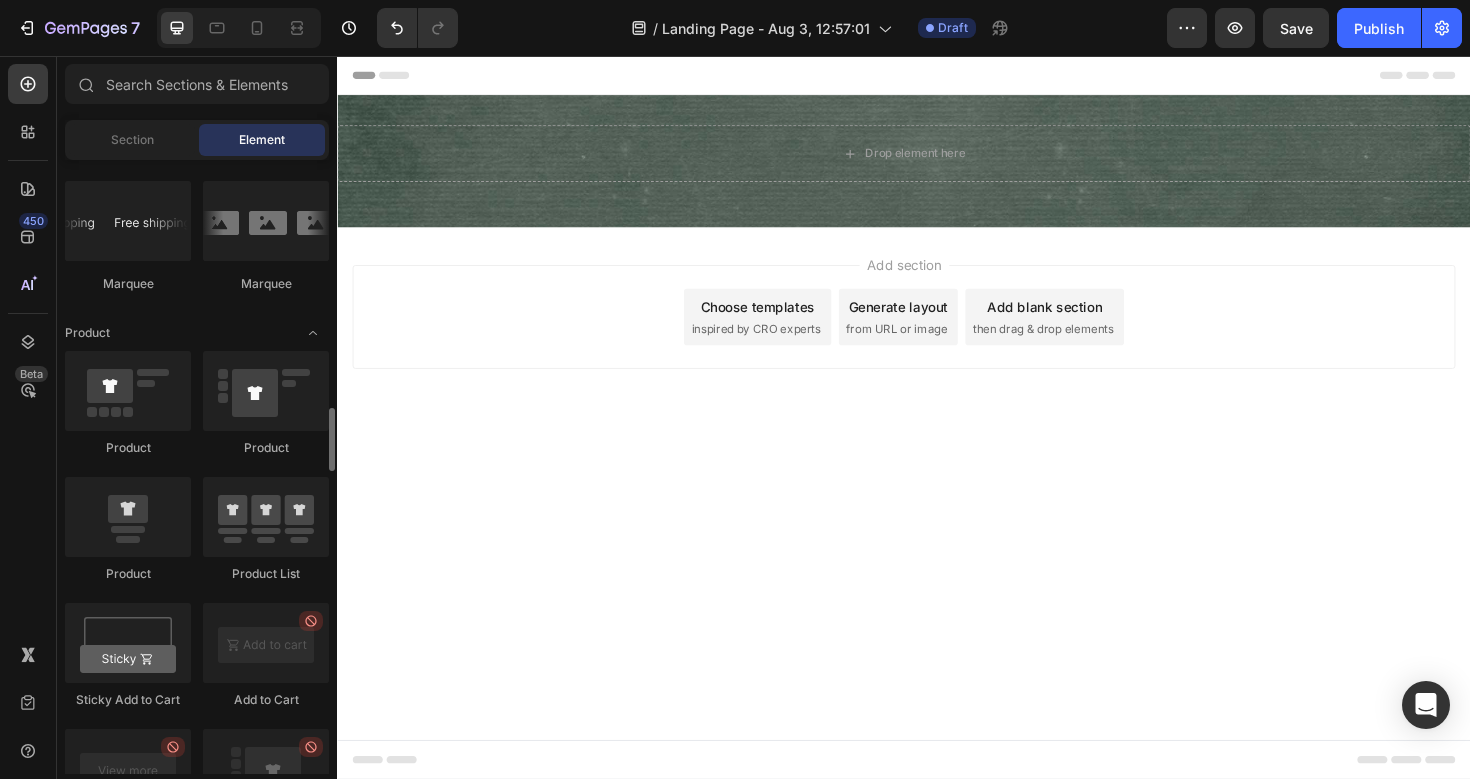 scroll, scrollTop: 1991, scrollLeft: 0, axis: vertical 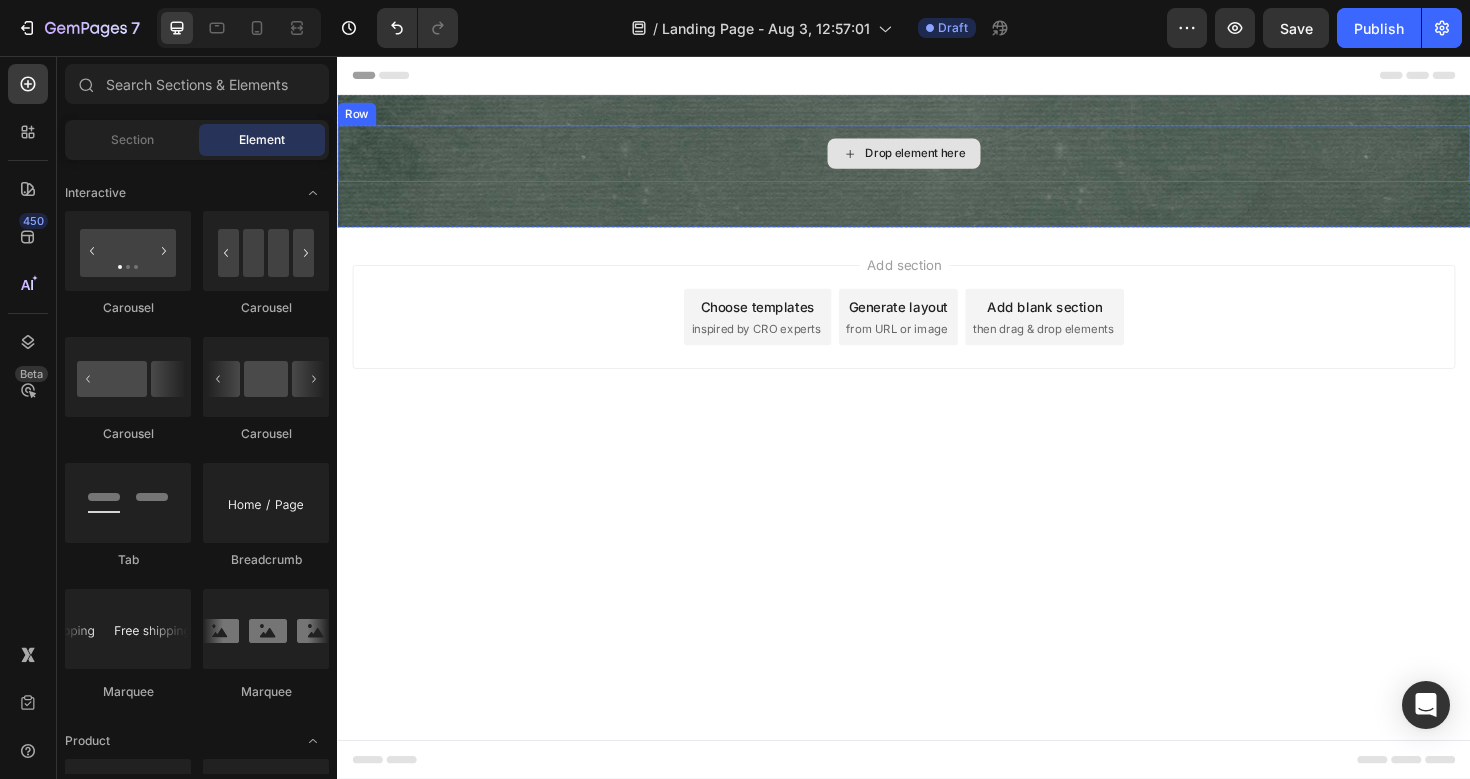 click on "Drop element here" at bounding box center (949, 159) 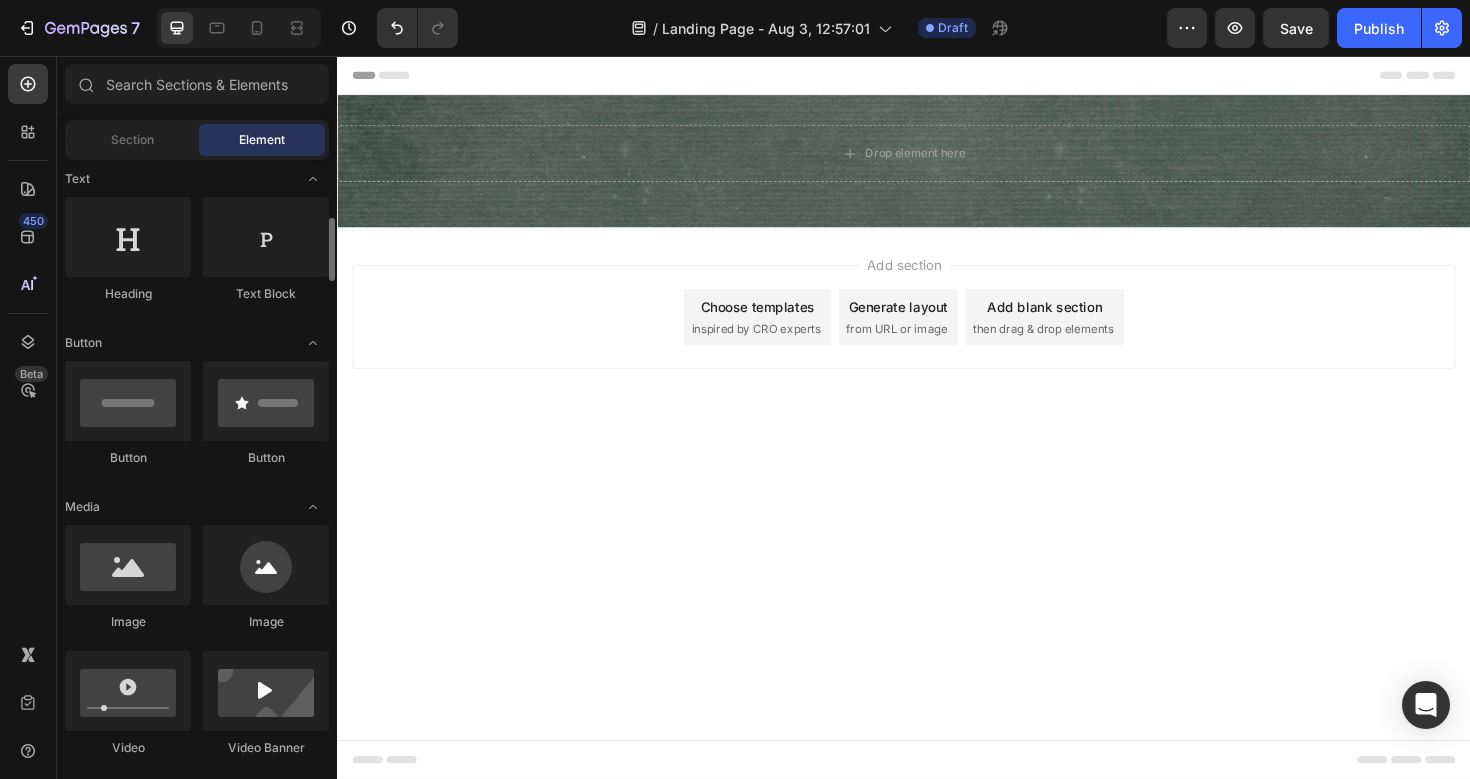 scroll, scrollTop: 0, scrollLeft: 0, axis: both 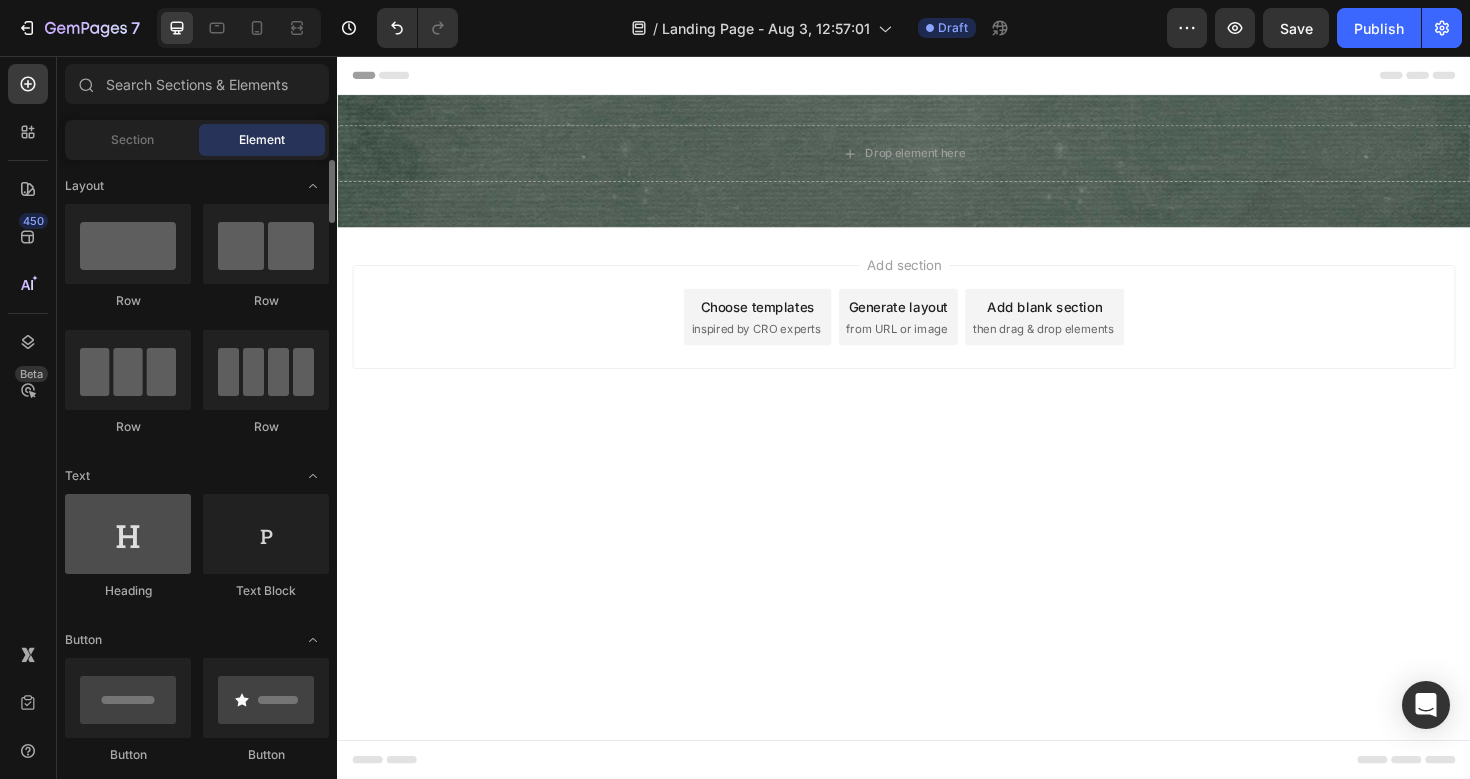 click at bounding box center (128, 534) 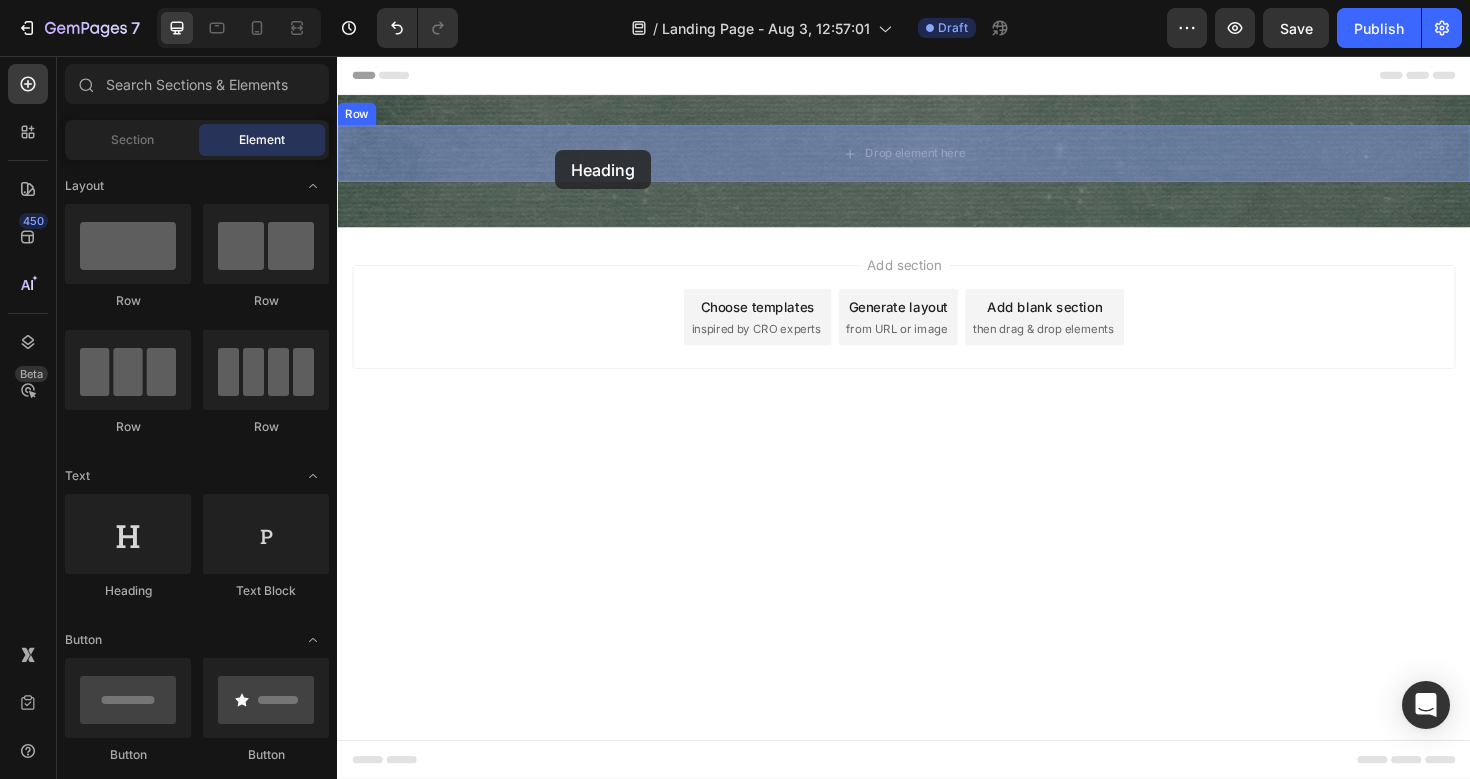 drag, startPoint x: 428, startPoint y: 599, endPoint x: 568, endPoint y: 156, distance: 464.59552 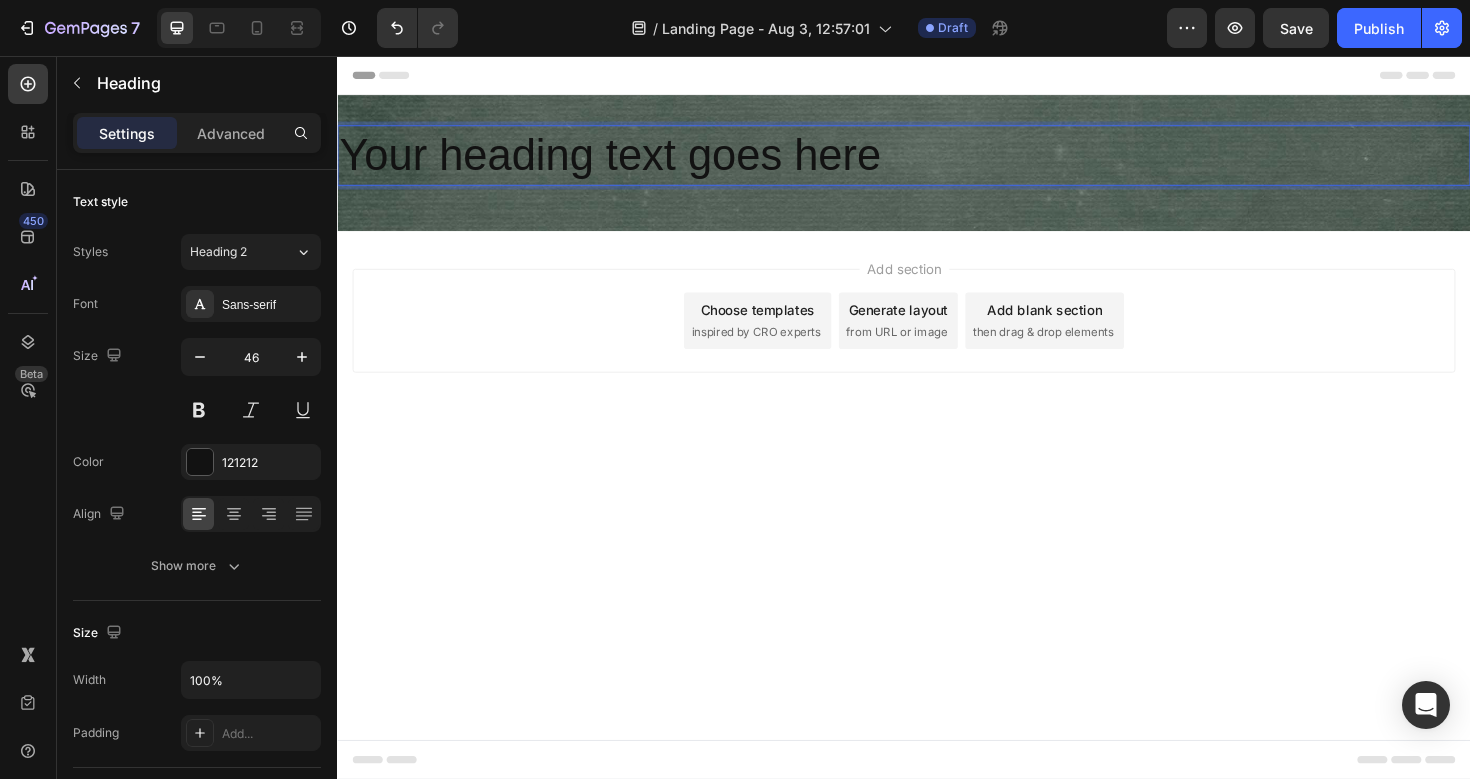 click on "Your heading text goes here" at bounding box center (937, 161) 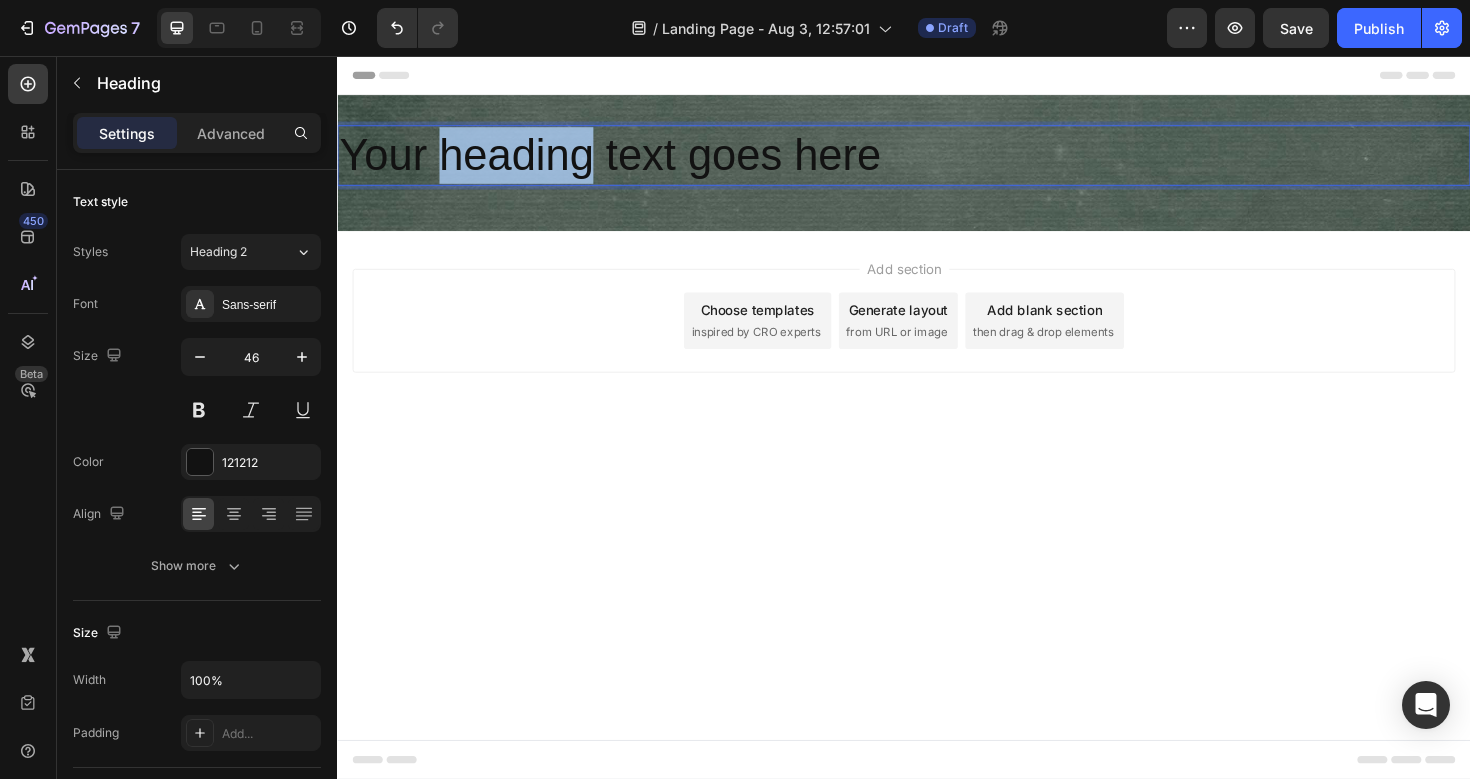 click on "Your heading text goes here" at bounding box center [937, 161] 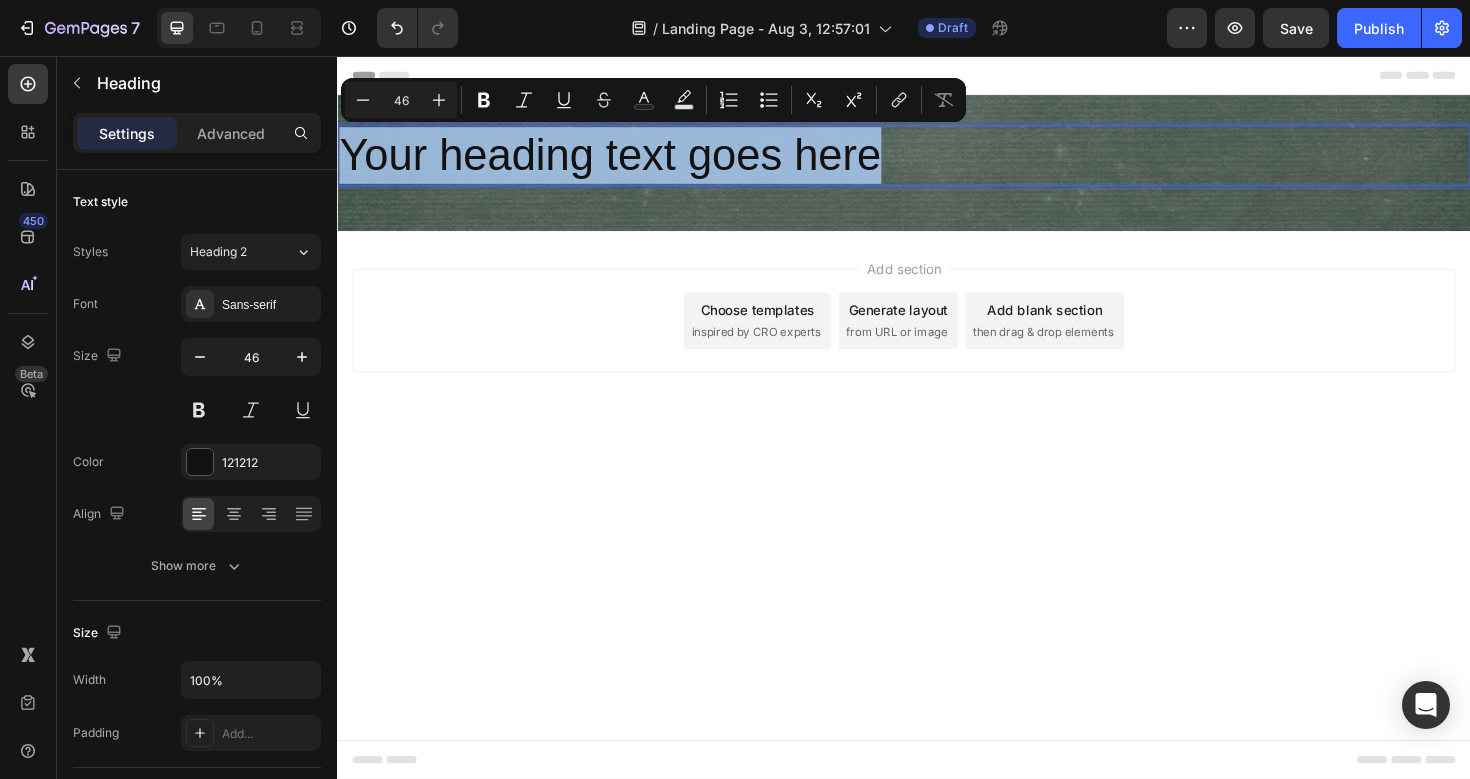 click on "Your heading text goes here" at bounding box center [937, 161] 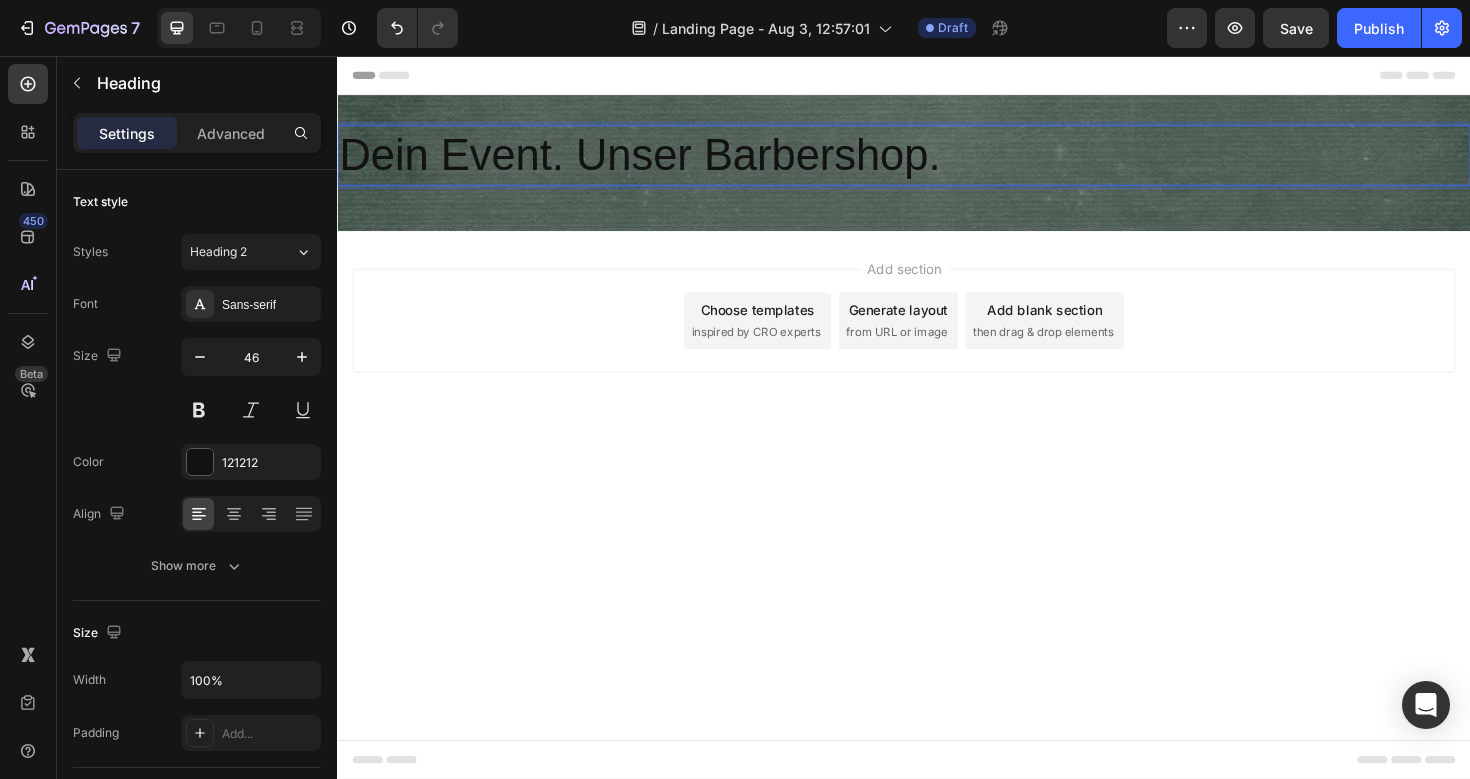 click on "Dein Event. Unser Barbershop." at bounding box center (937, 161) 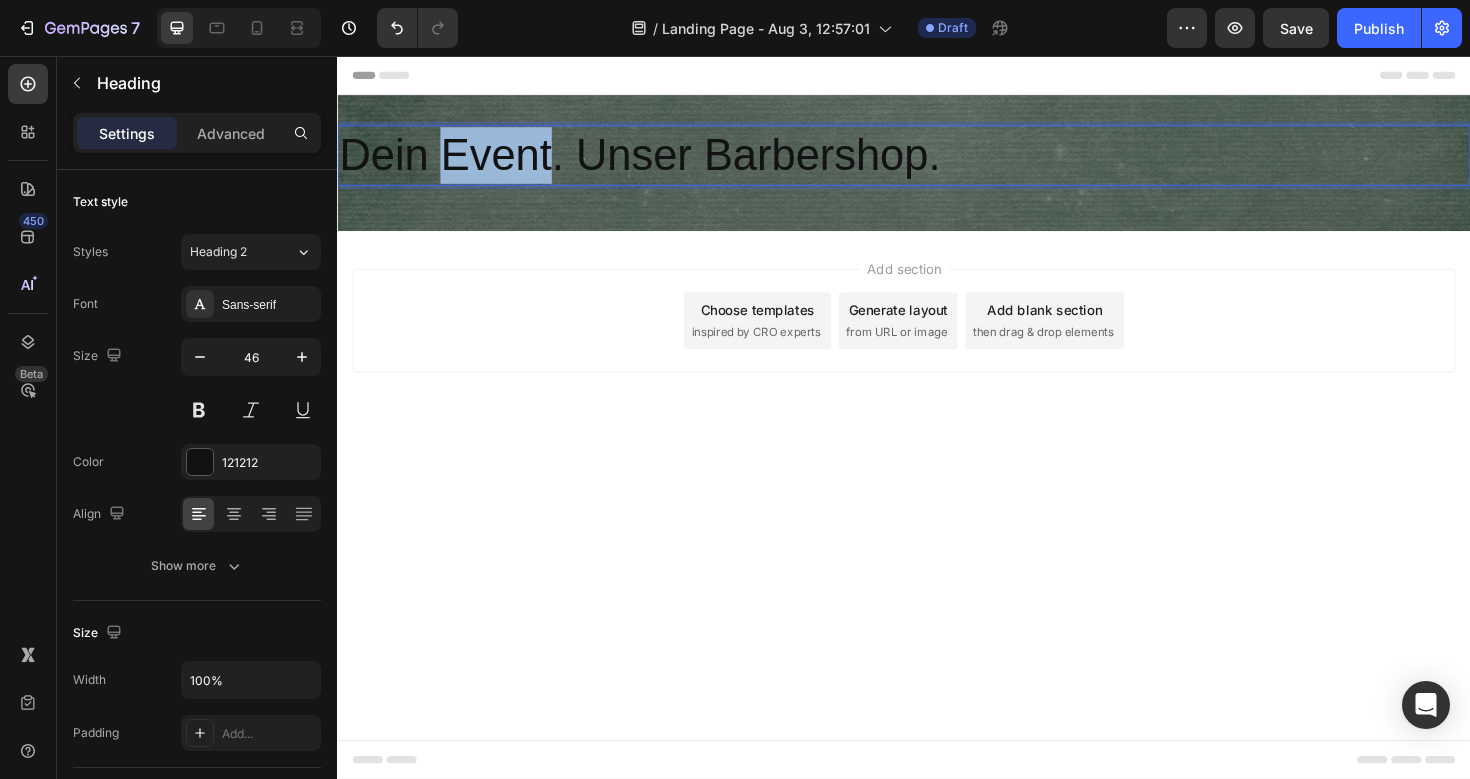 click on "Dein Event. Unser Barbershop." at bounding box center (937, 161) 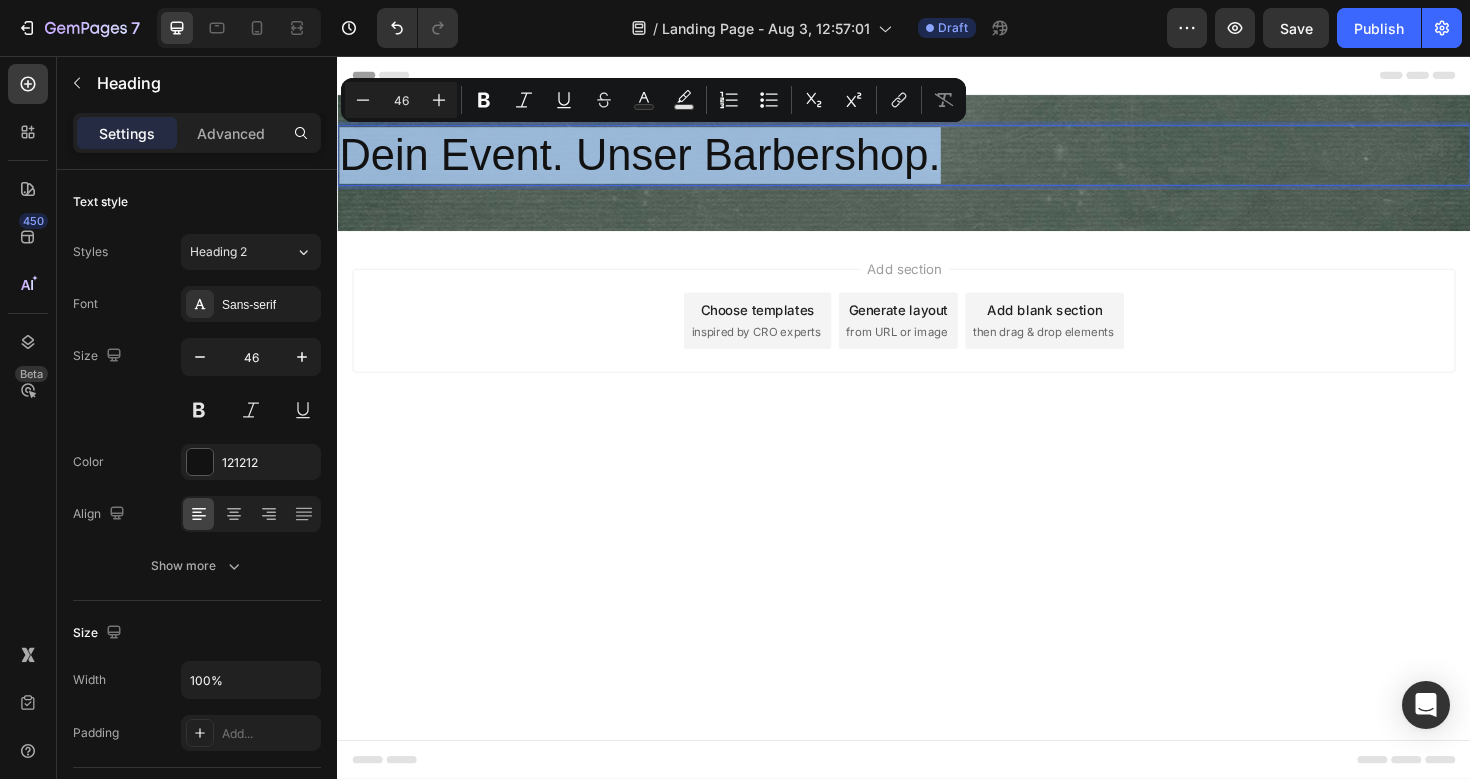 click on "Dein Event. Unser Barbershop." at bounding box center [937, 161] 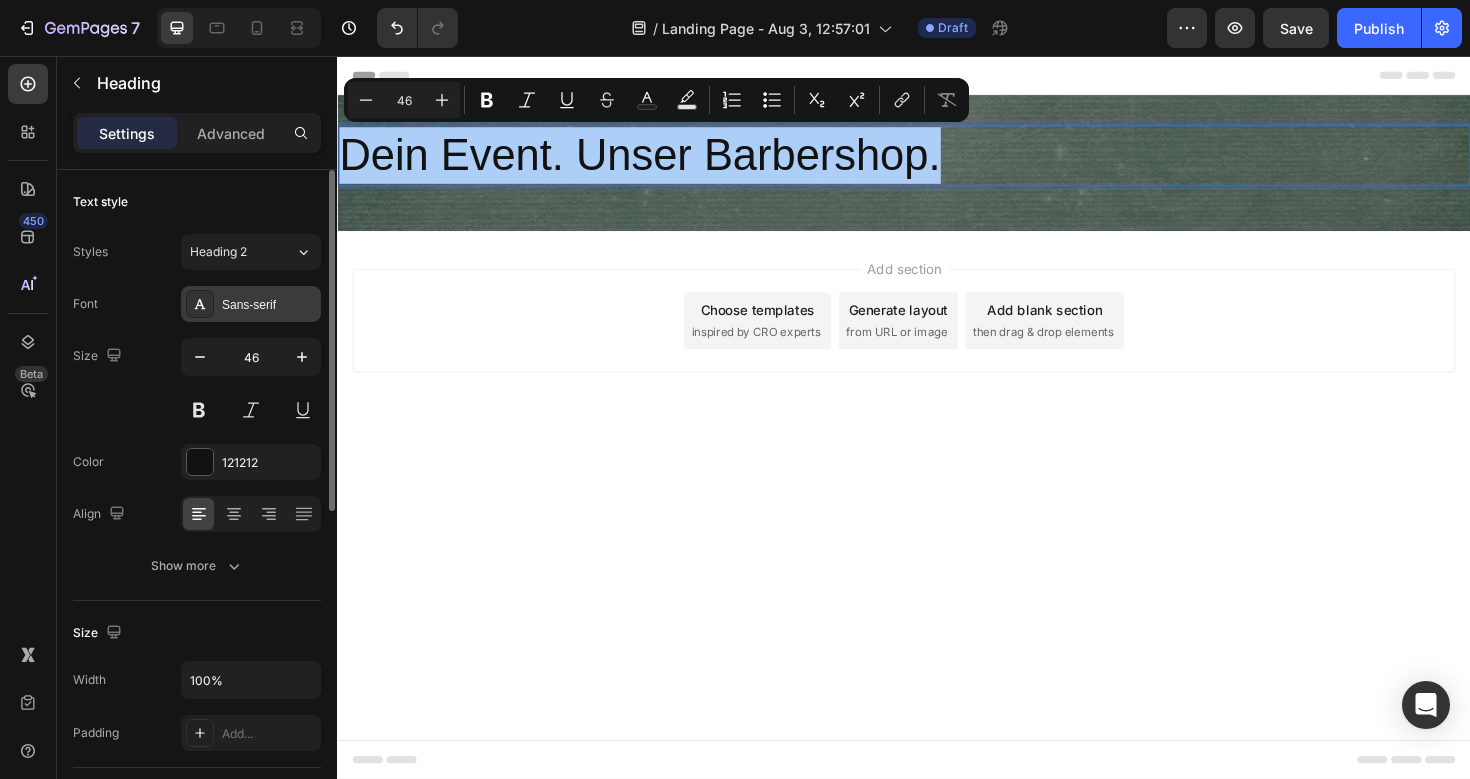 click on "Sans-serif" at bounding box center [269, 305] 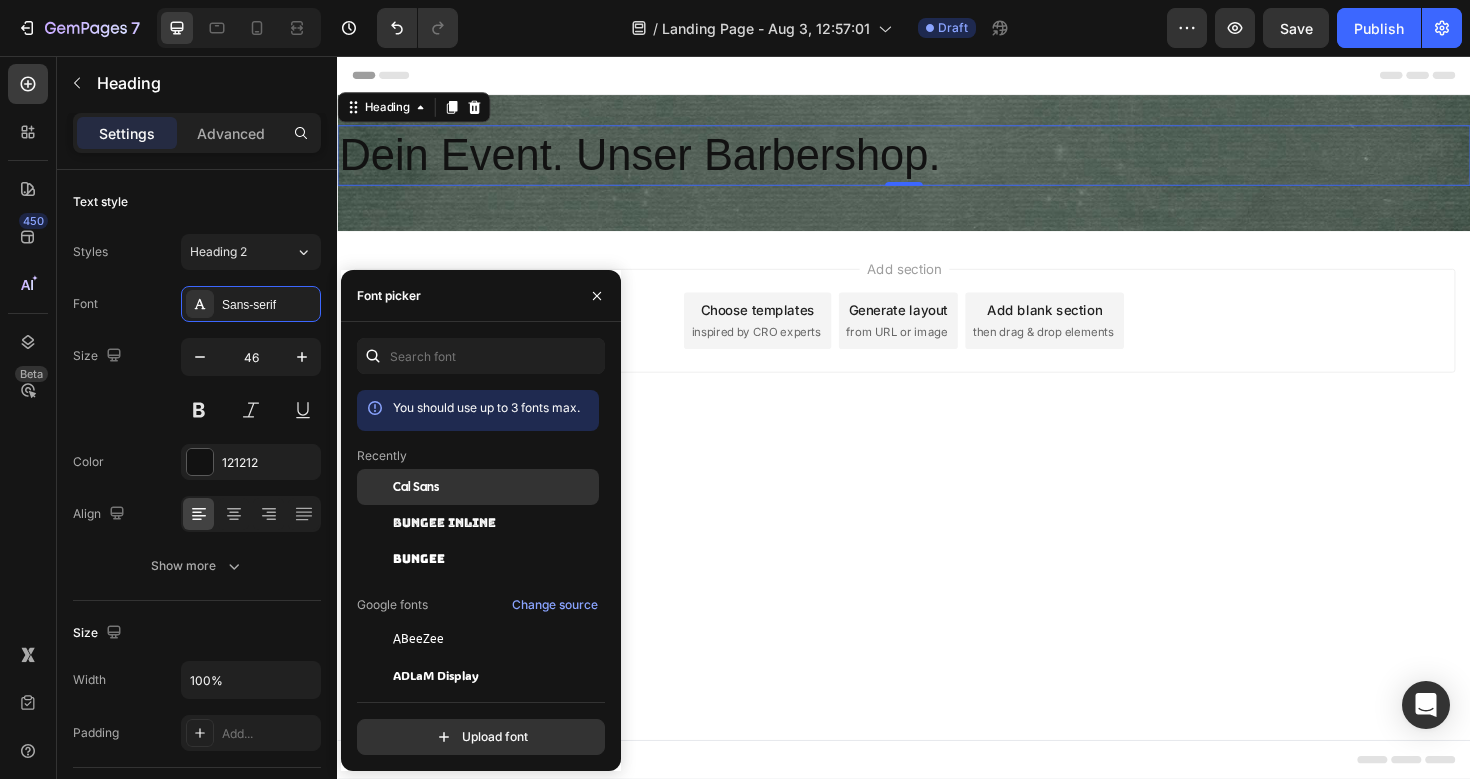 click on "Cal Sans" at bounding box center (416, 487) 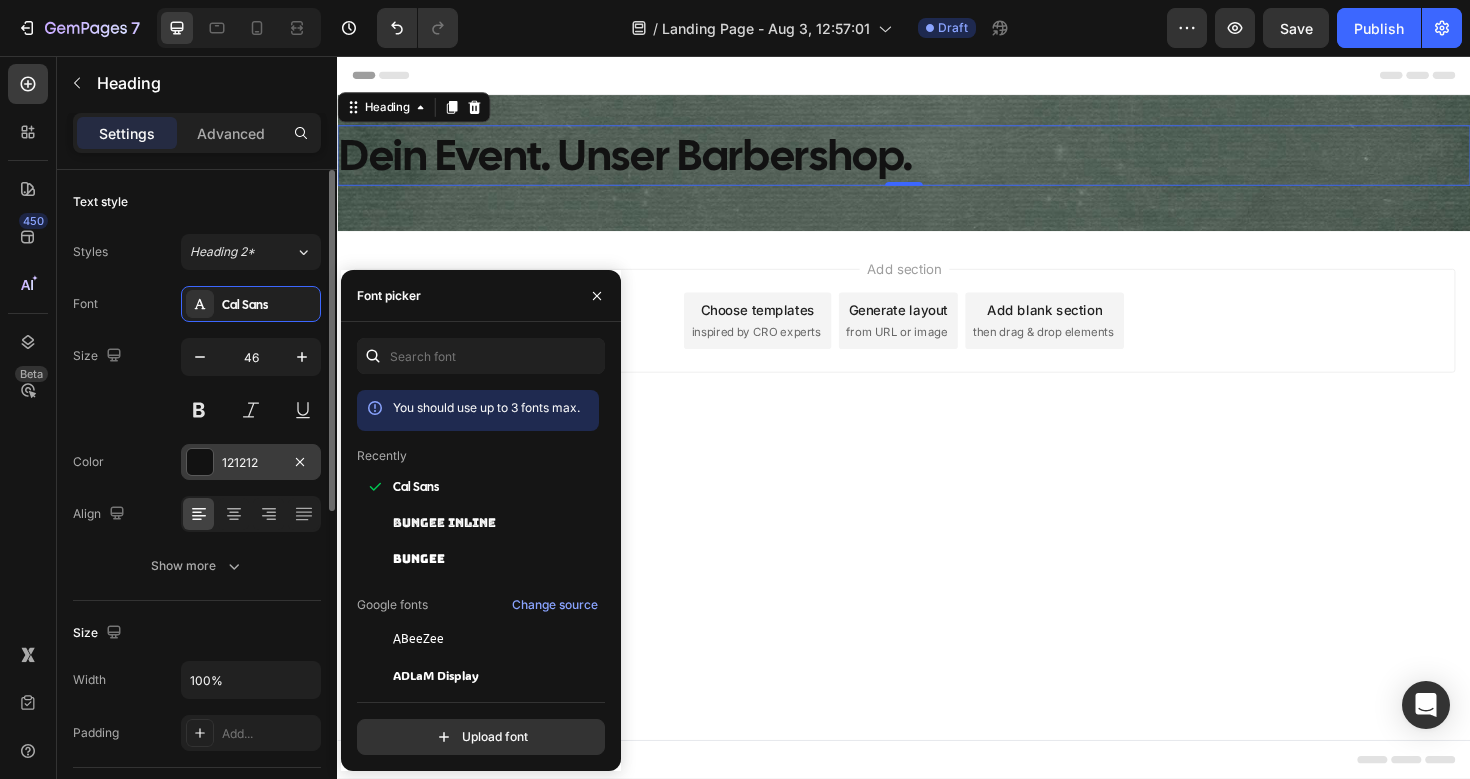click at bounding box center (200, 462) 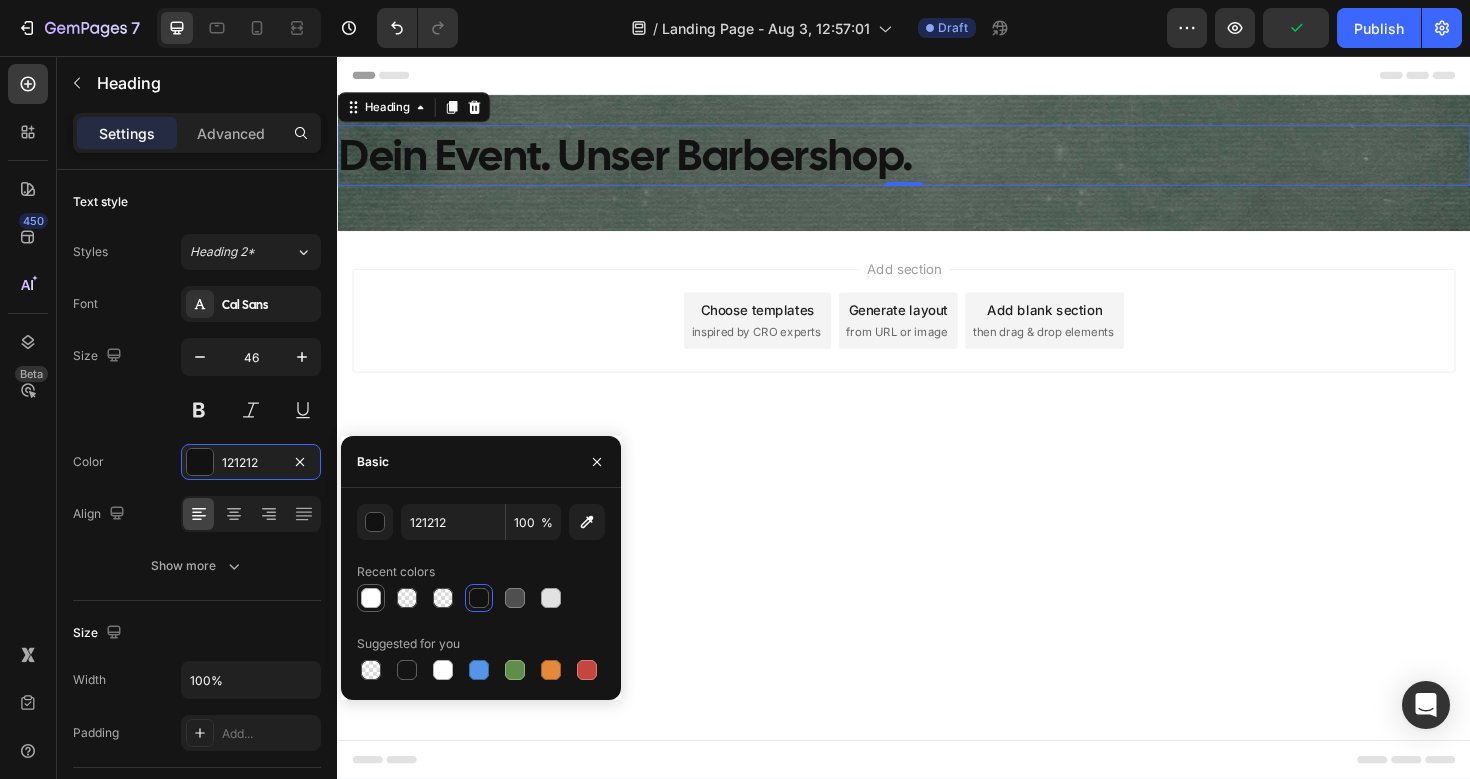 click at bounding box center [371, 598] 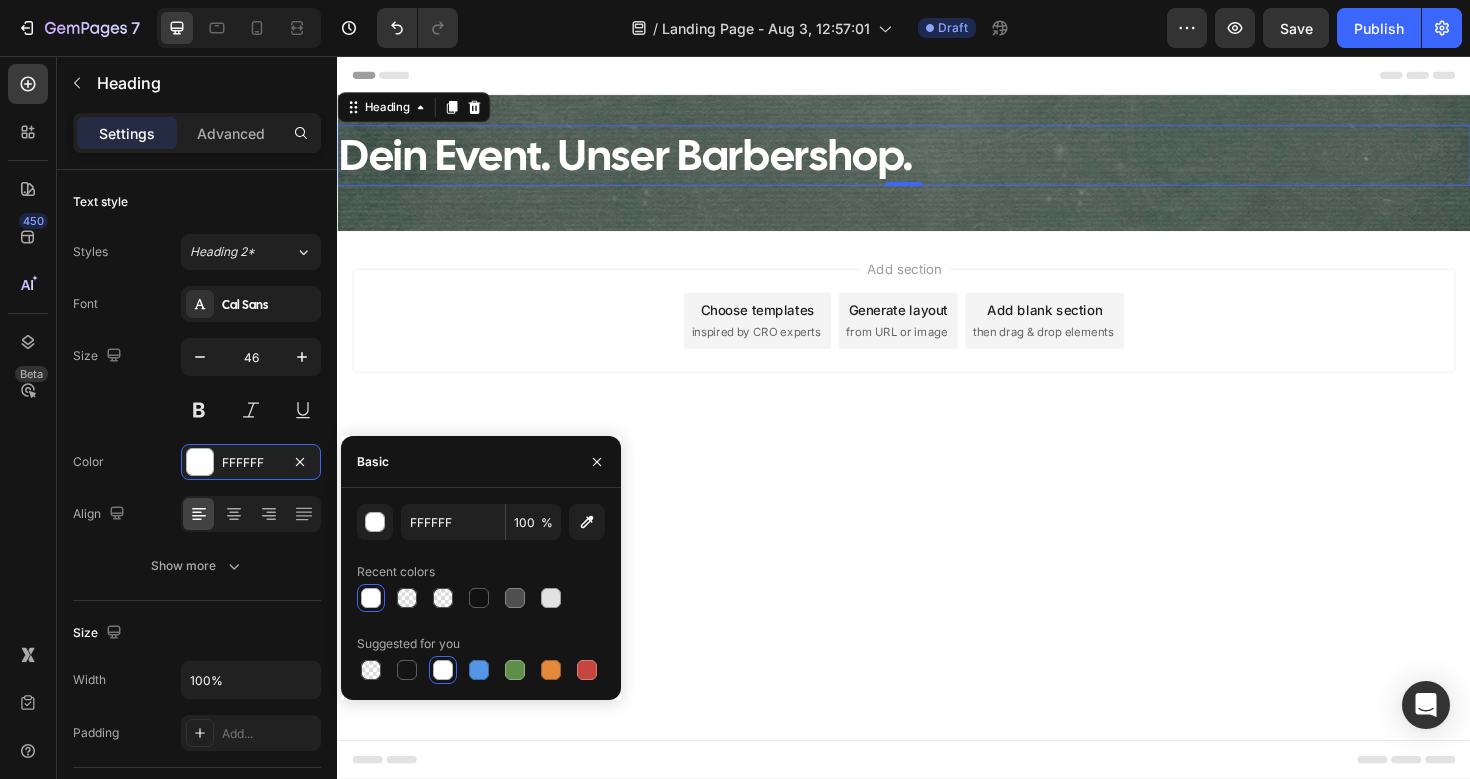 click on "Header Dein Event. Unser Barbershop. Heading   0 Row Section 1 Root Start with Sections from sidebar Add sections Add elements Start with Generating from URL or image Add section Choose templates inspired by CRO experts Generate layout from URL or image Add blank section then drag & drop elements Footer" at bounding box center [937, 439] 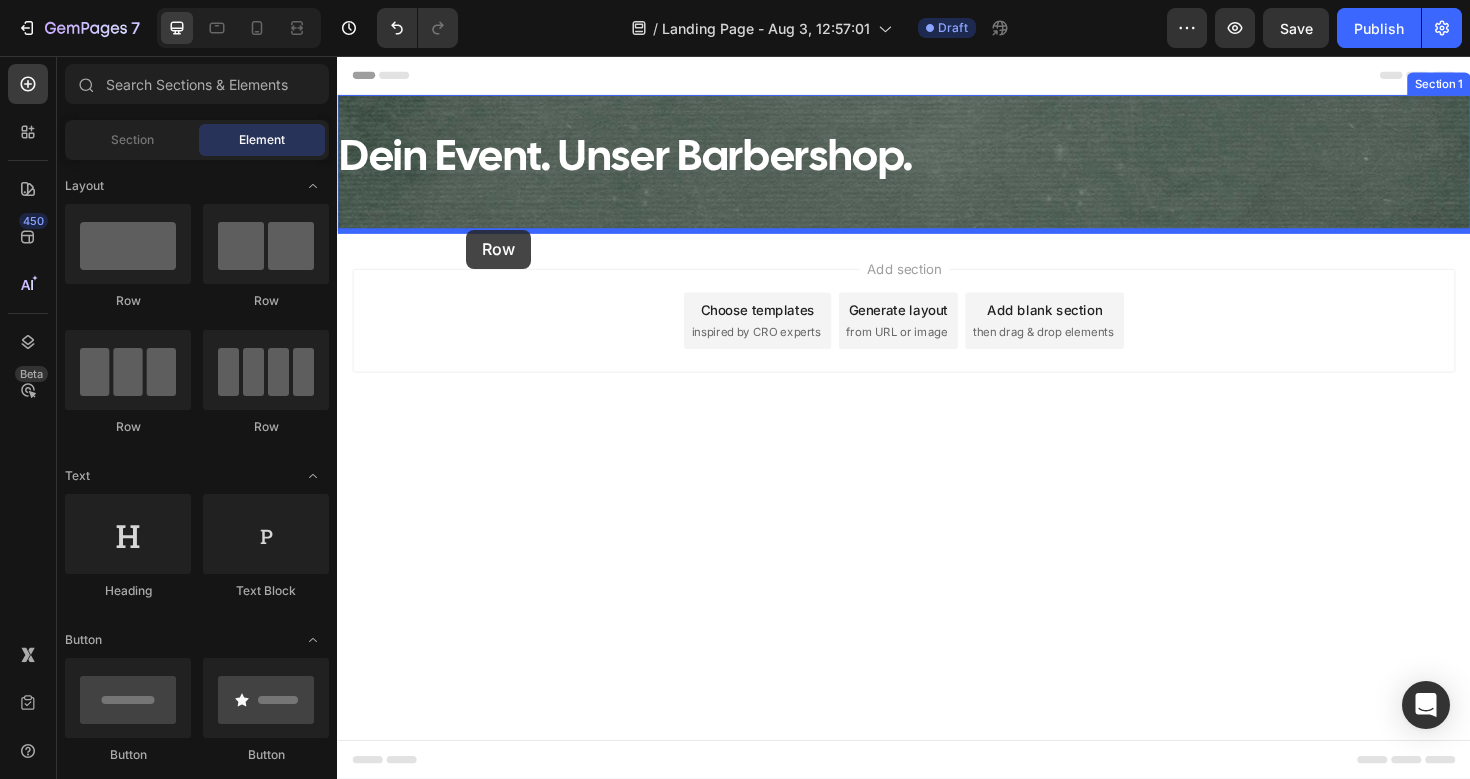 drag, startPoint x: 479, startPoint y: 423, endPoint x: 472, endPoint y: 240, distance: 183.13383 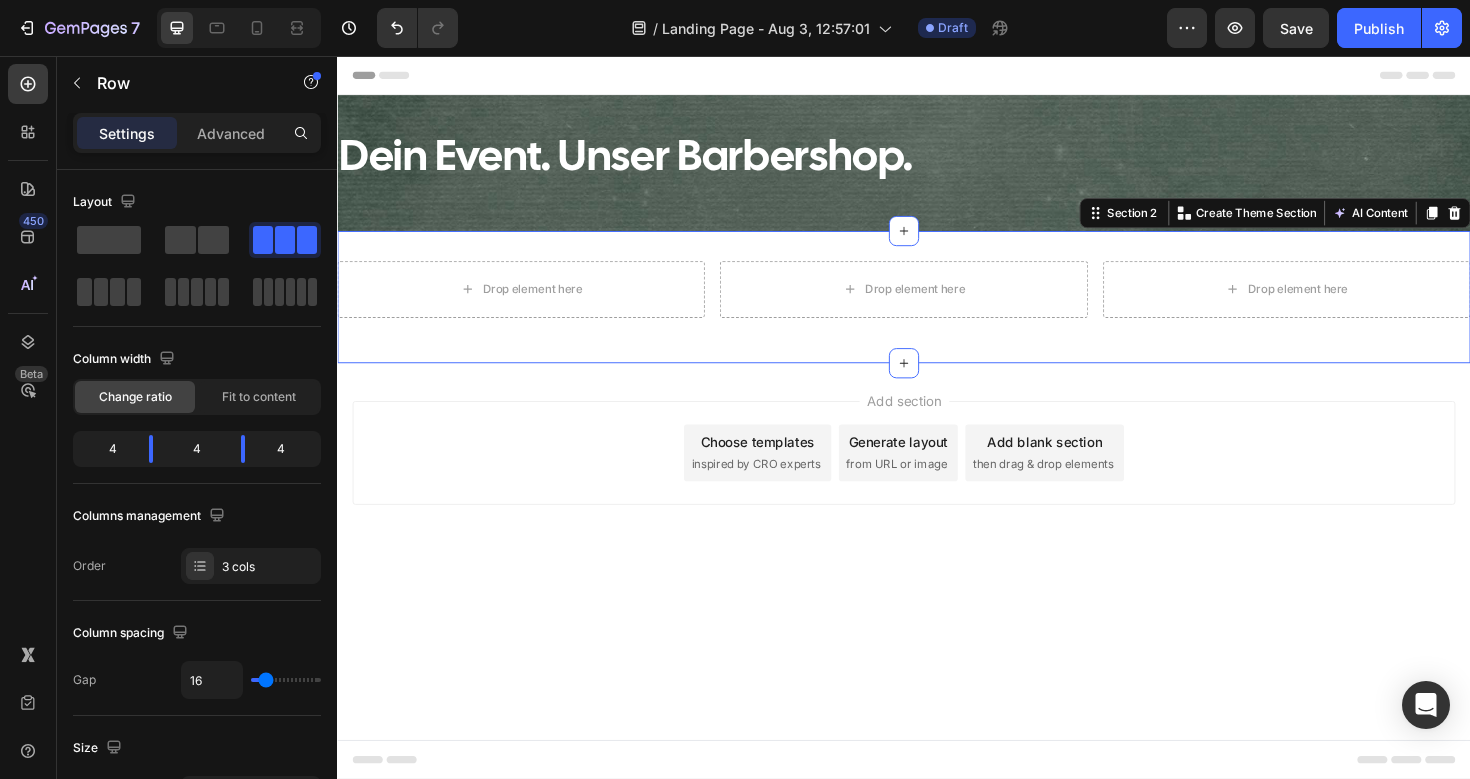 click on "Drop element here
Drop element here
Drop element here Row Section 2   You can create reusable sections Create Theme Section AI Content Write with GemAI What would you like to describe here? Tone and Voice Persuasive Product Show more Generate" at bounding box center (937, 311) 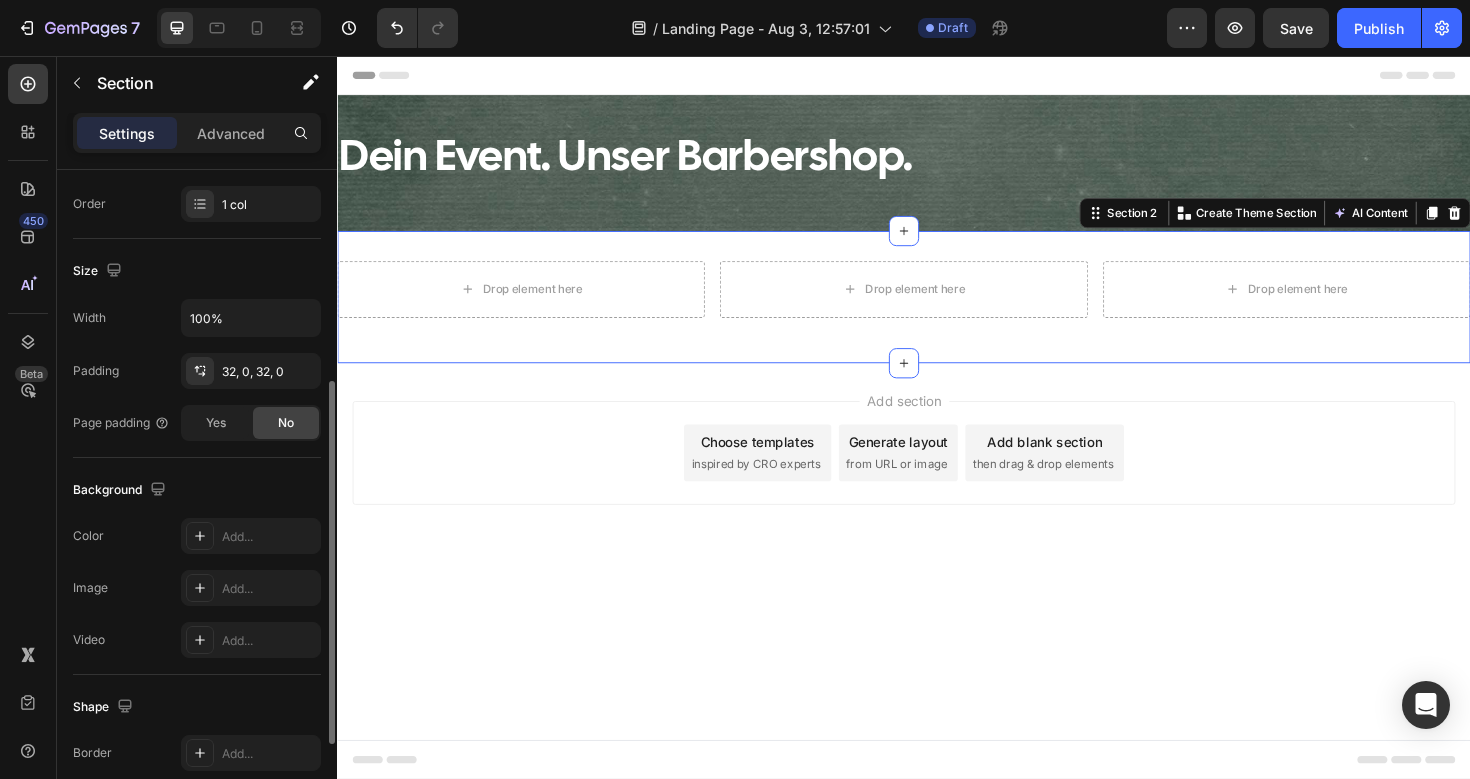 scroll, scrollTop: 374, scrollLeft: 0, axis: vertical 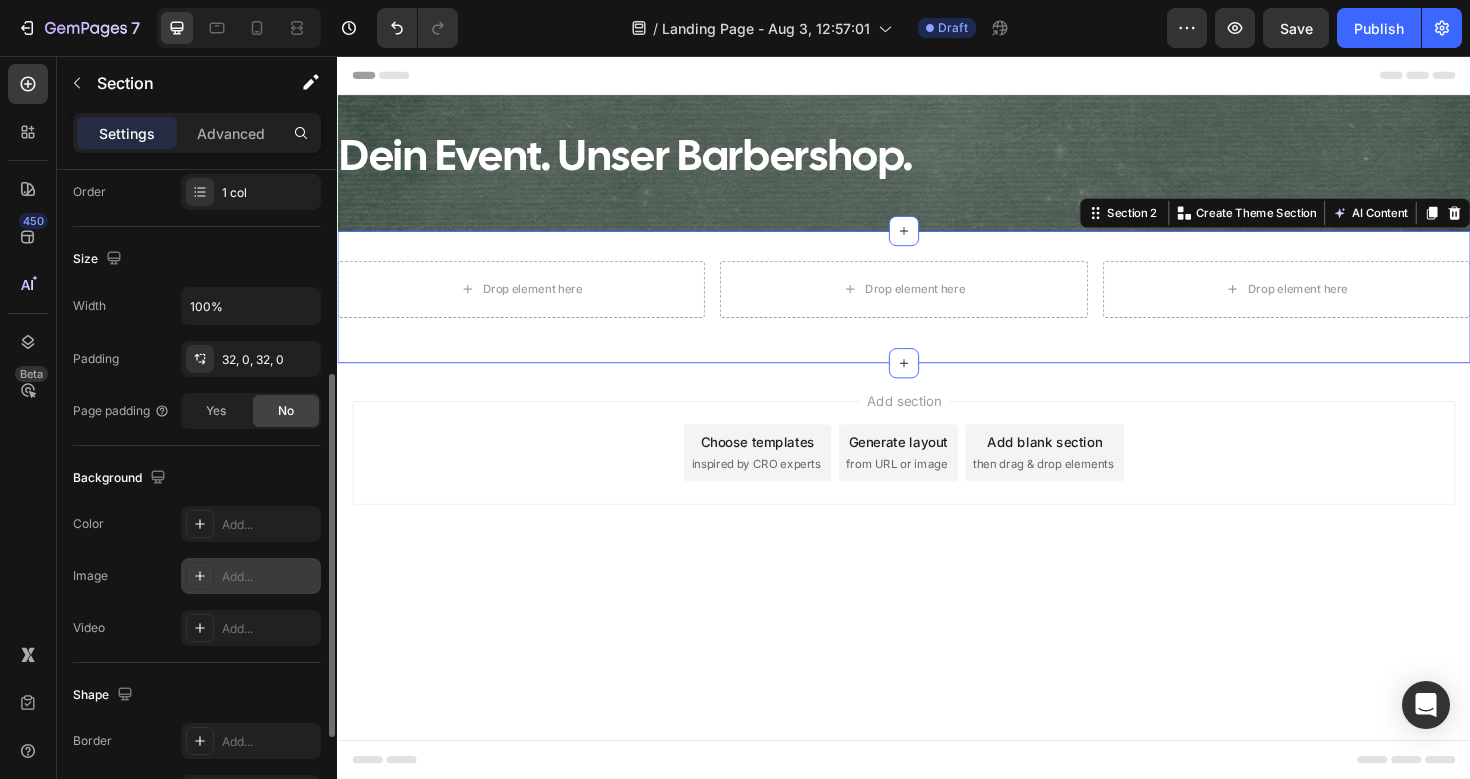 click on "Add..." at bounding box center [251, 576] 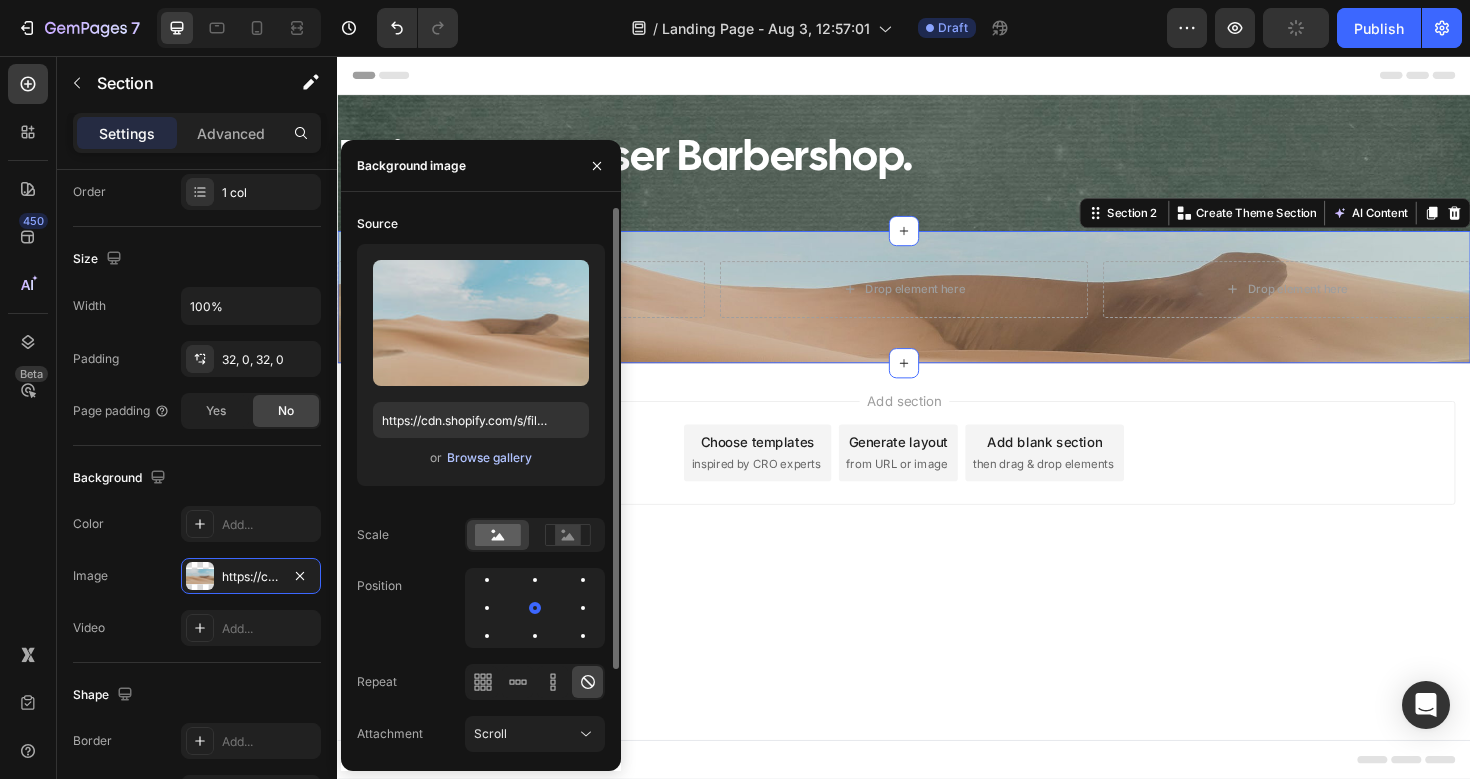 click on "Browse gallery" at bounding box center (489, 458) 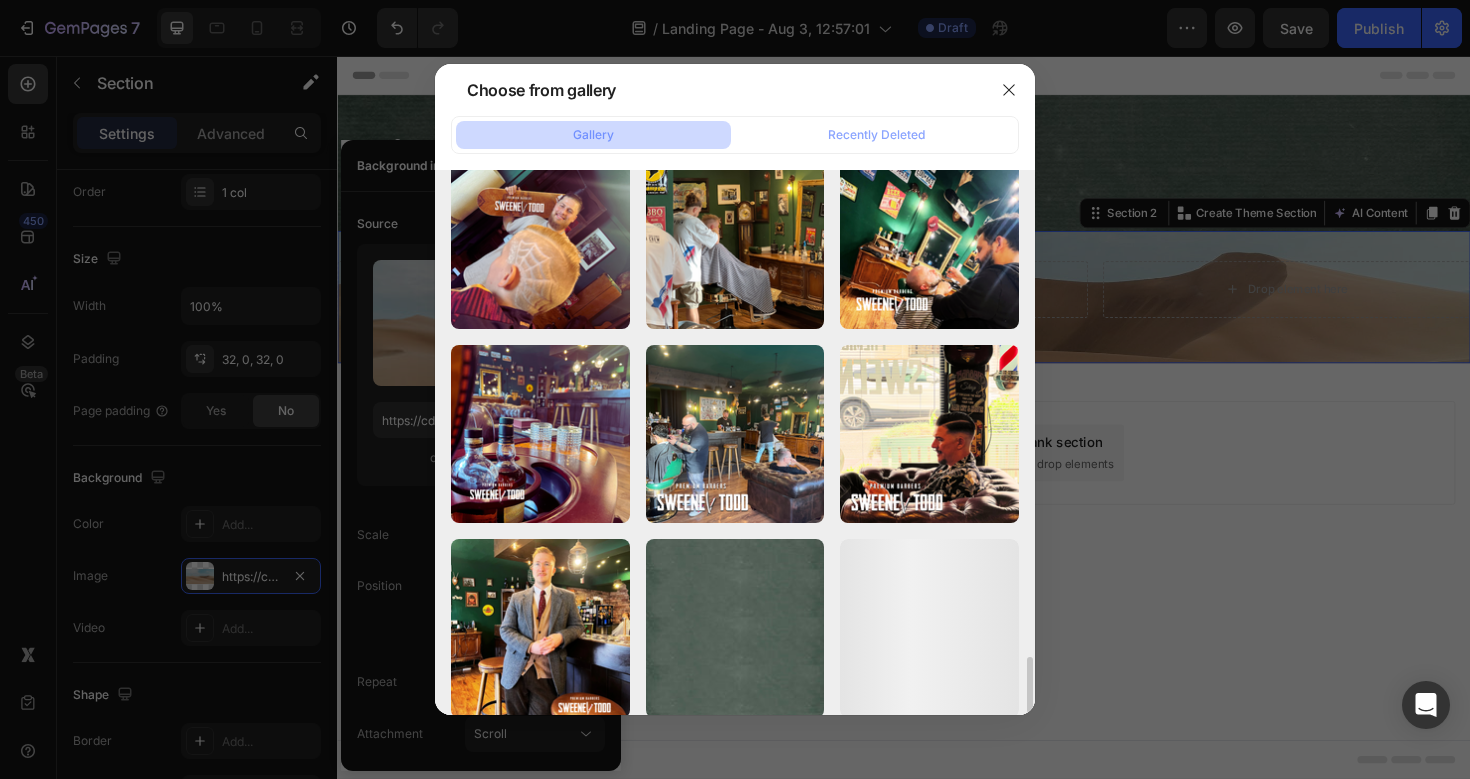 scroll, scrollTop: 4726, scrollLeft: 0, axis: vertical 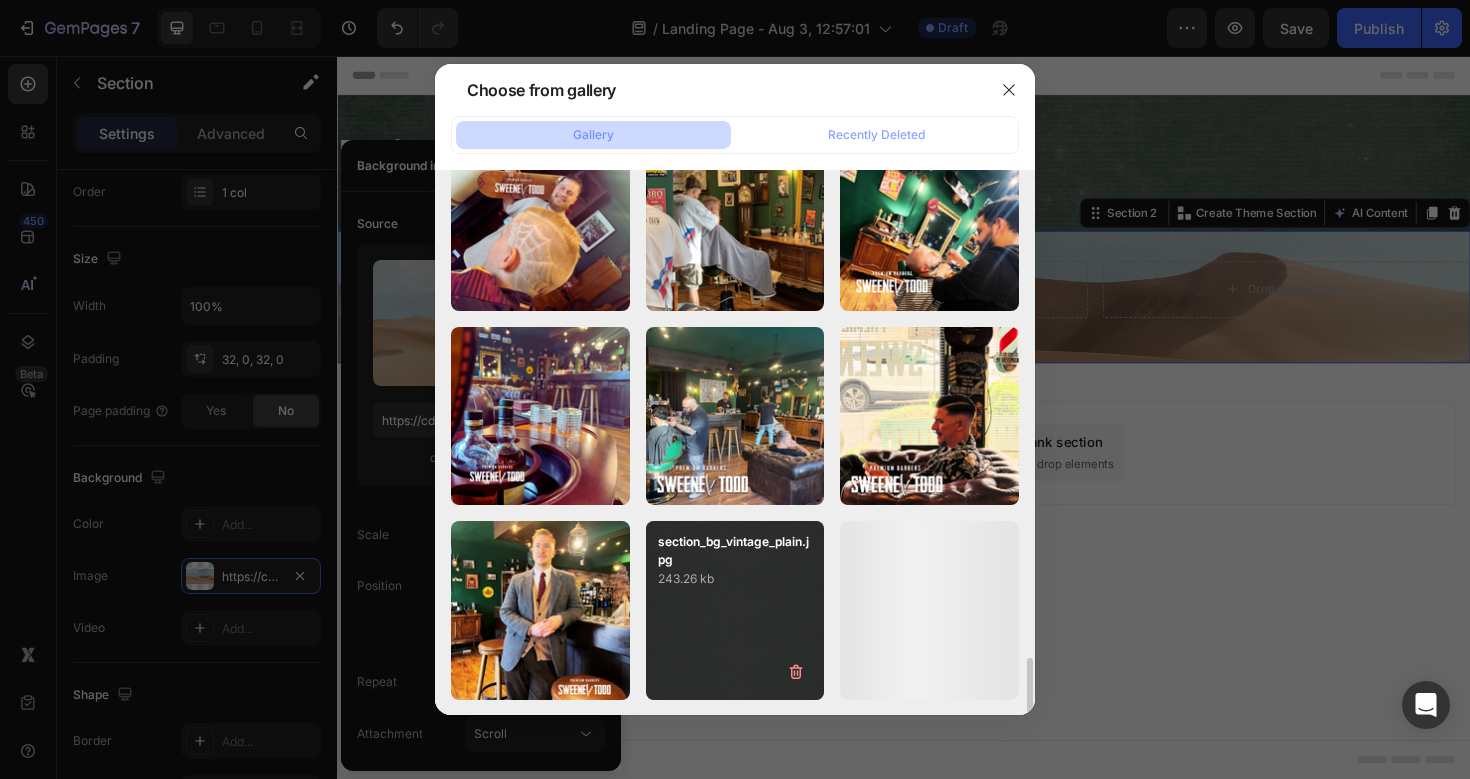 click on "section_bg_vintage_plain.jpg" at bounding box center [735, 551] 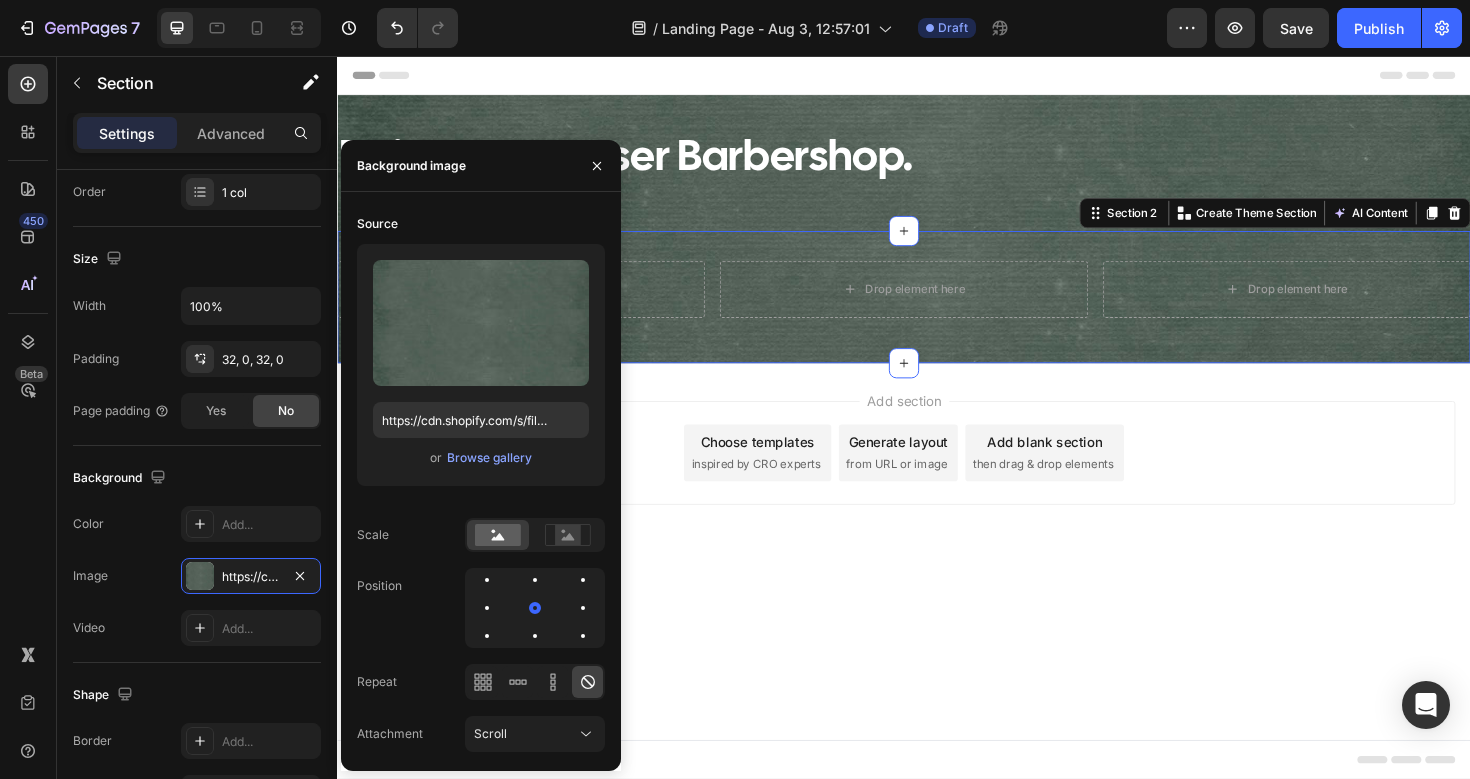 click on "Add section Choose templates inspired by CRO experts Generate layout from URL or image Add blank section then drag & drop elements" at bounding box center [937, 504] 